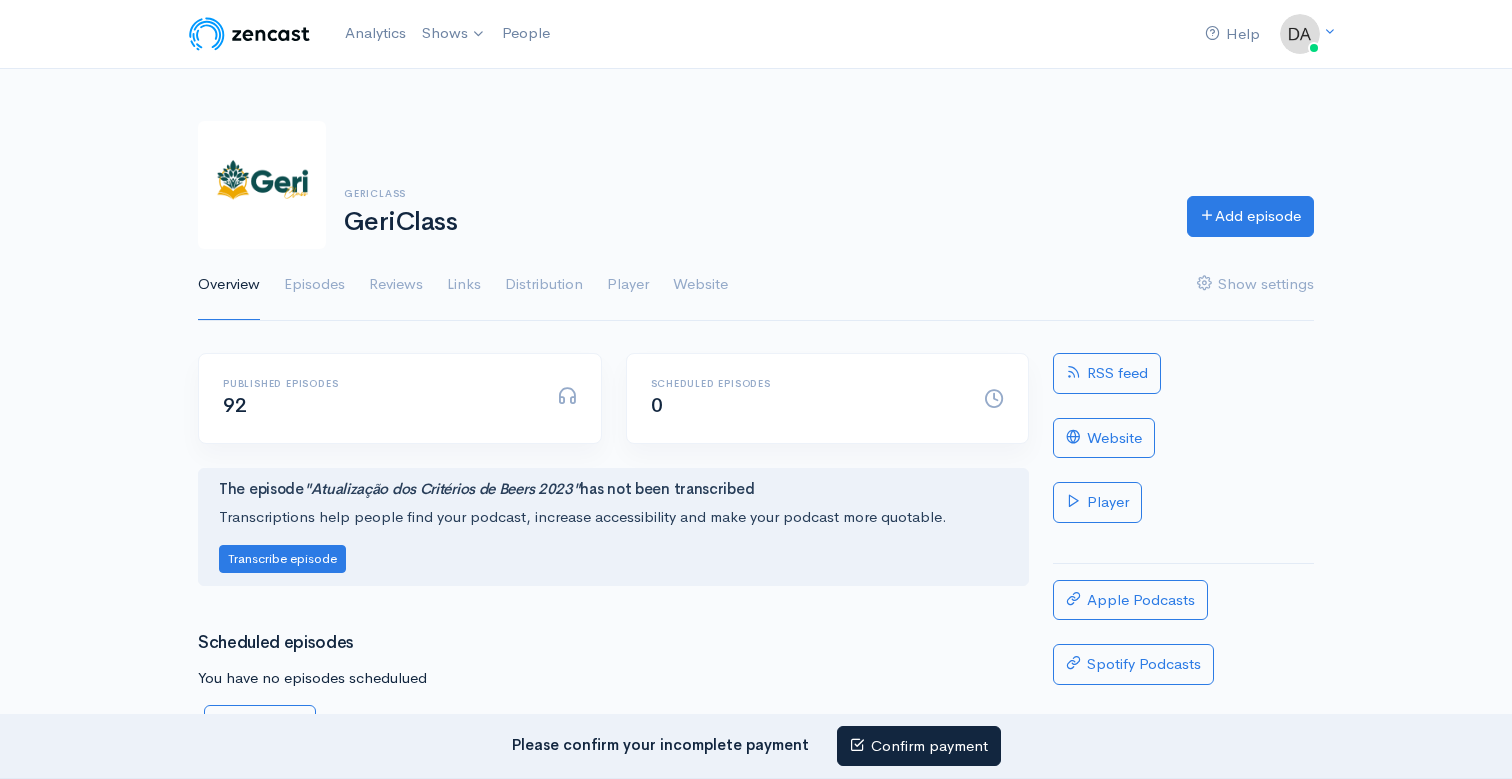 scroll, scrollTop: 0, scrollLeft: 0, axis: both 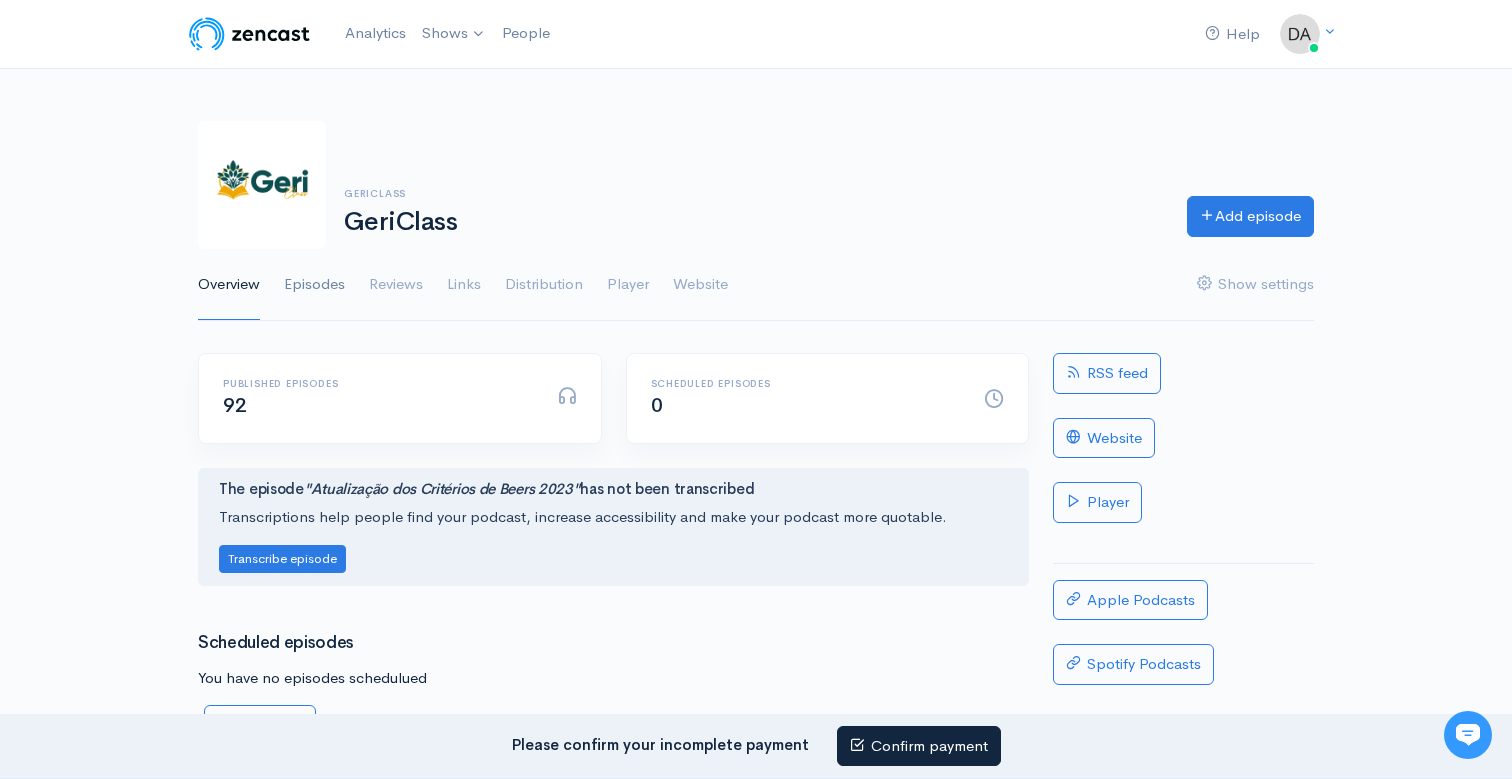 click on "Episodes" at bounding box center (314, 285) 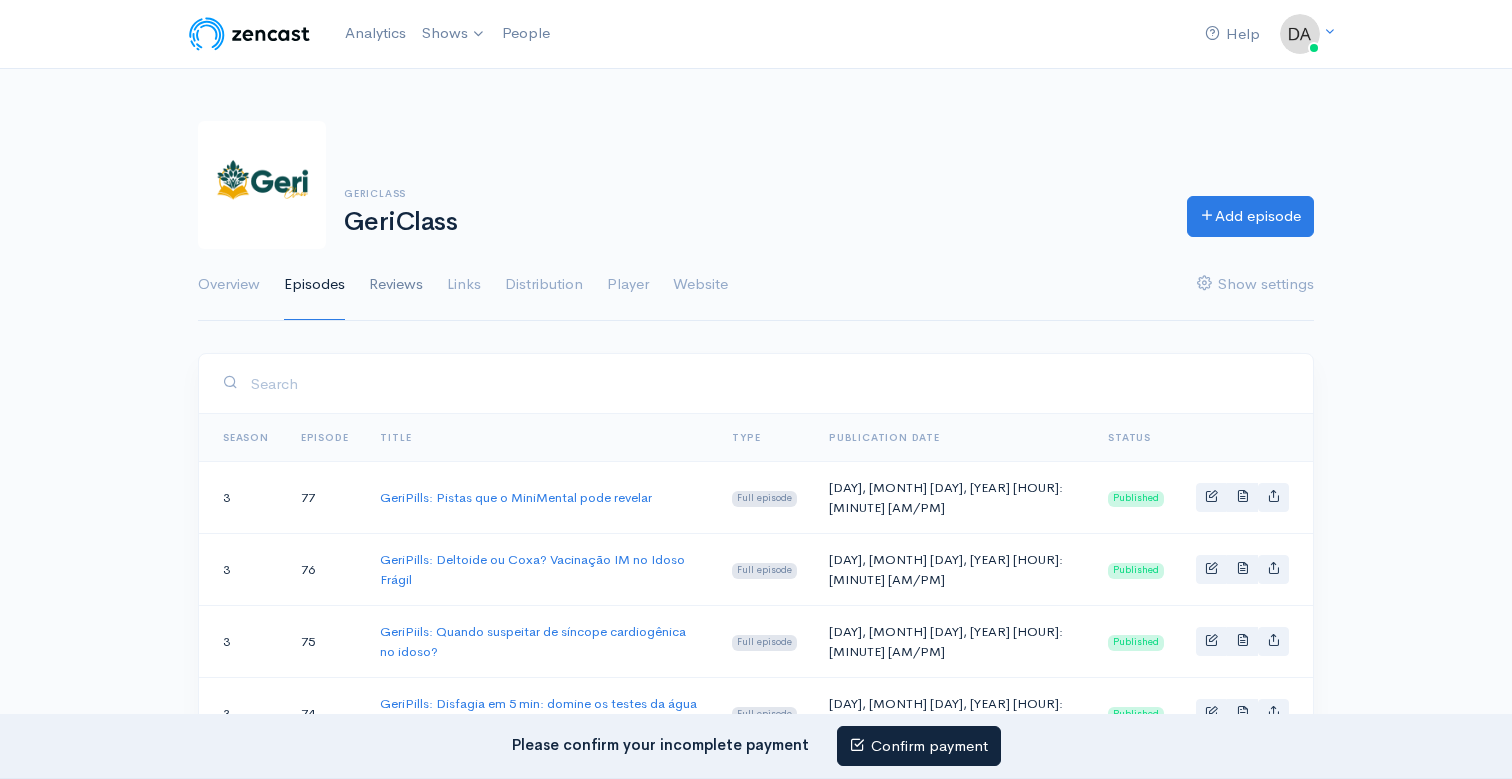 scroll, scrollTop: 0, scrollLeft: 0, axis: both 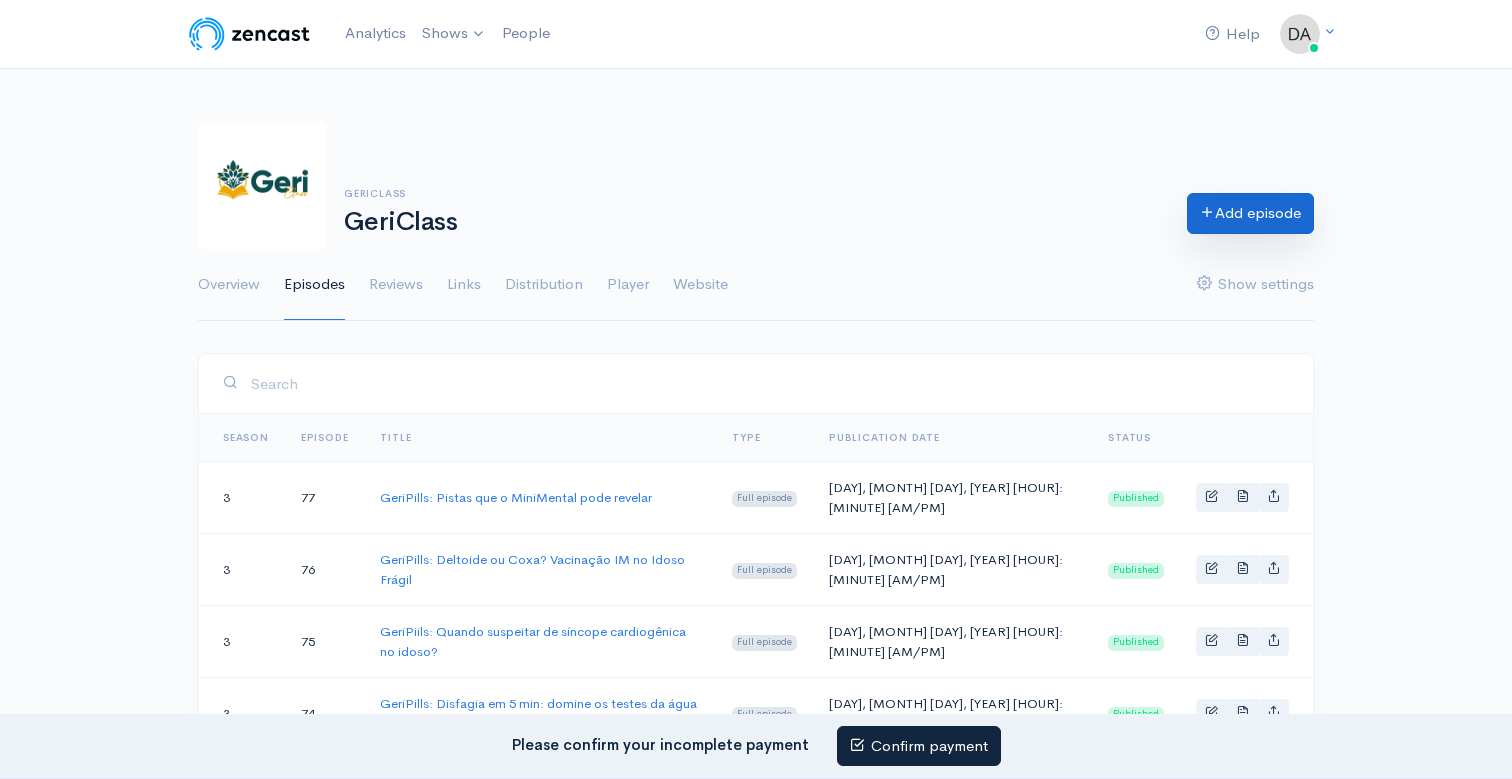 click at bounding box center [1207, 211] 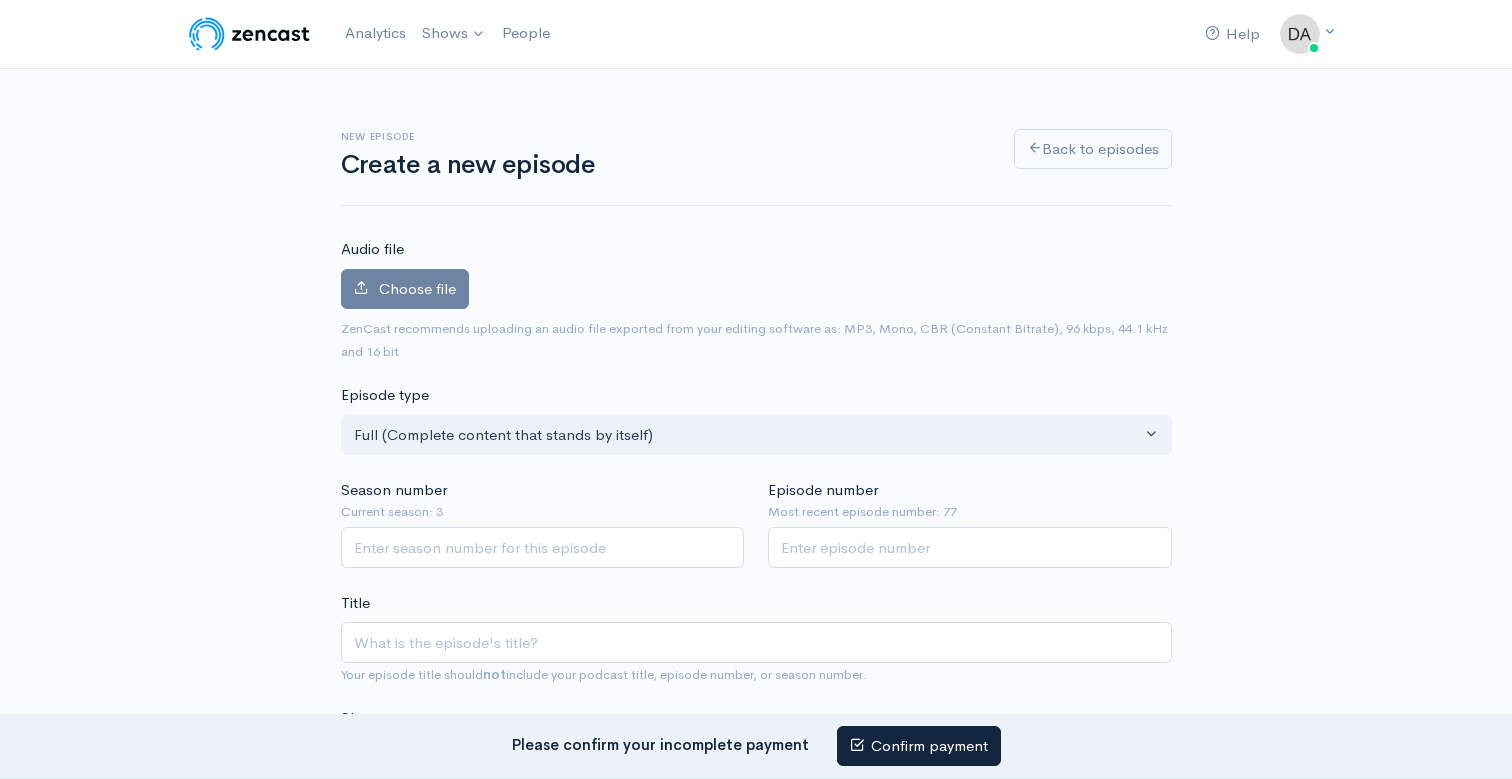 scroll, scrollTop: 0, scrollLeft: 0, axis: both 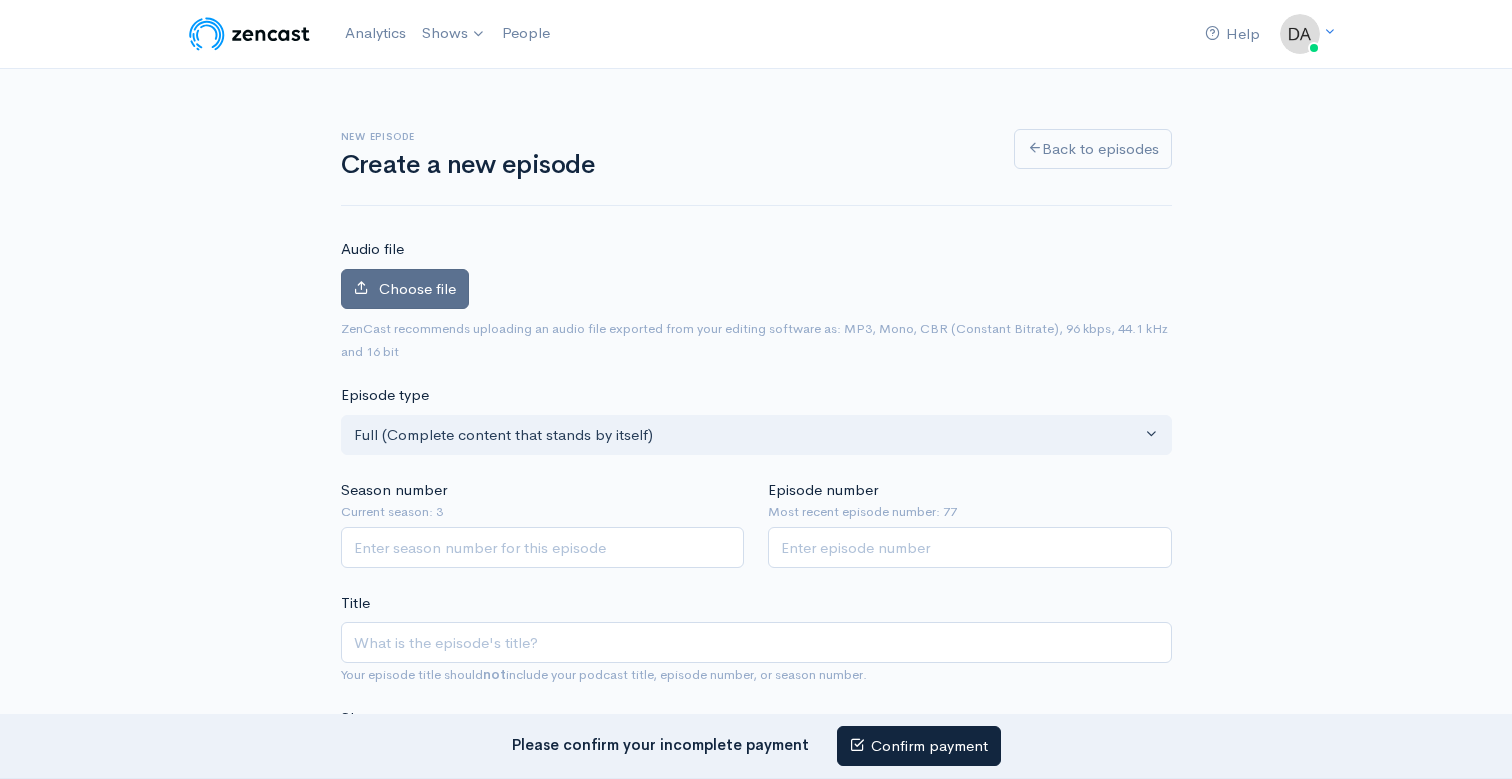 click on "Choose file" at bounding box center (405, 289) 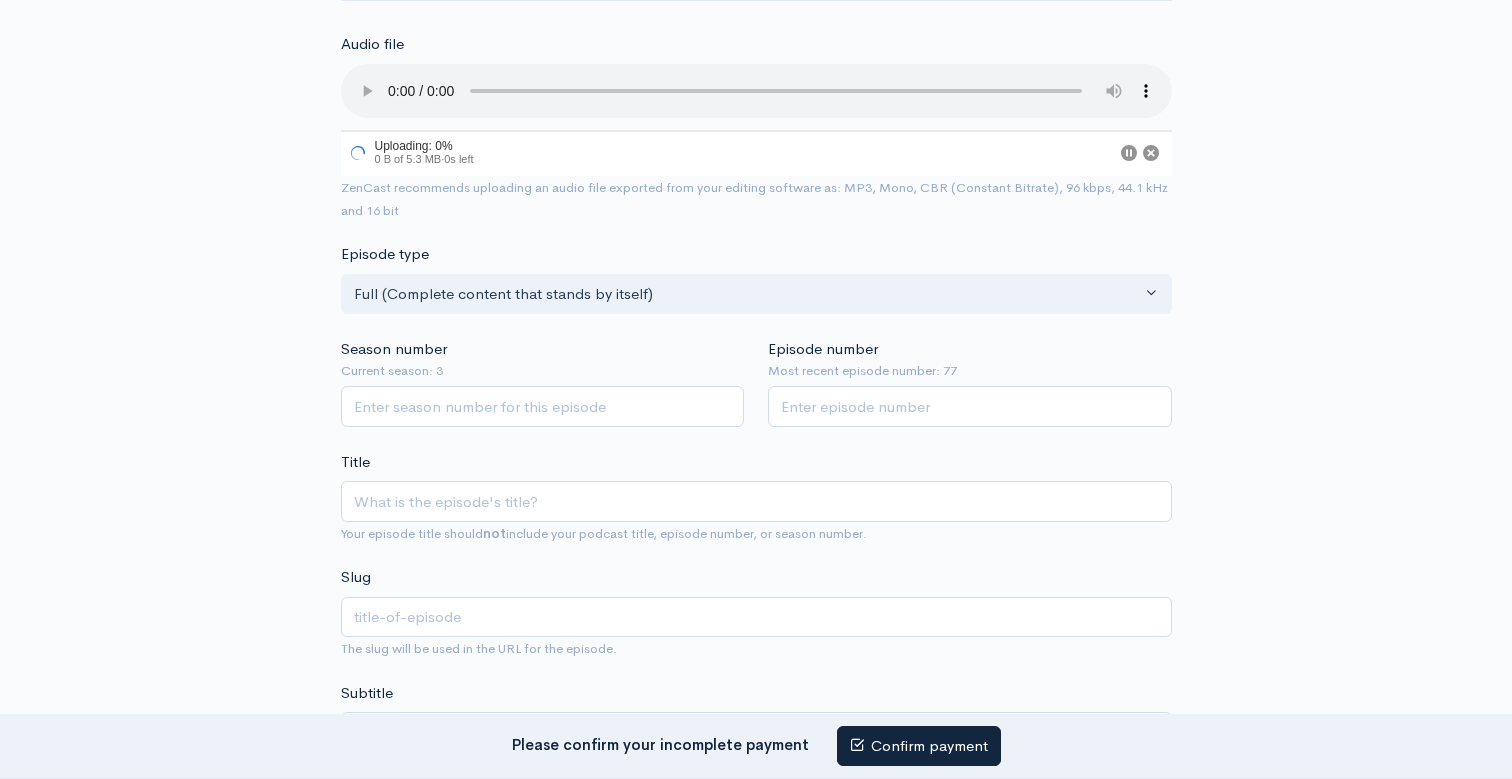 scroll, scrollTop: 211, scrollLeft: 0, axis: vertical 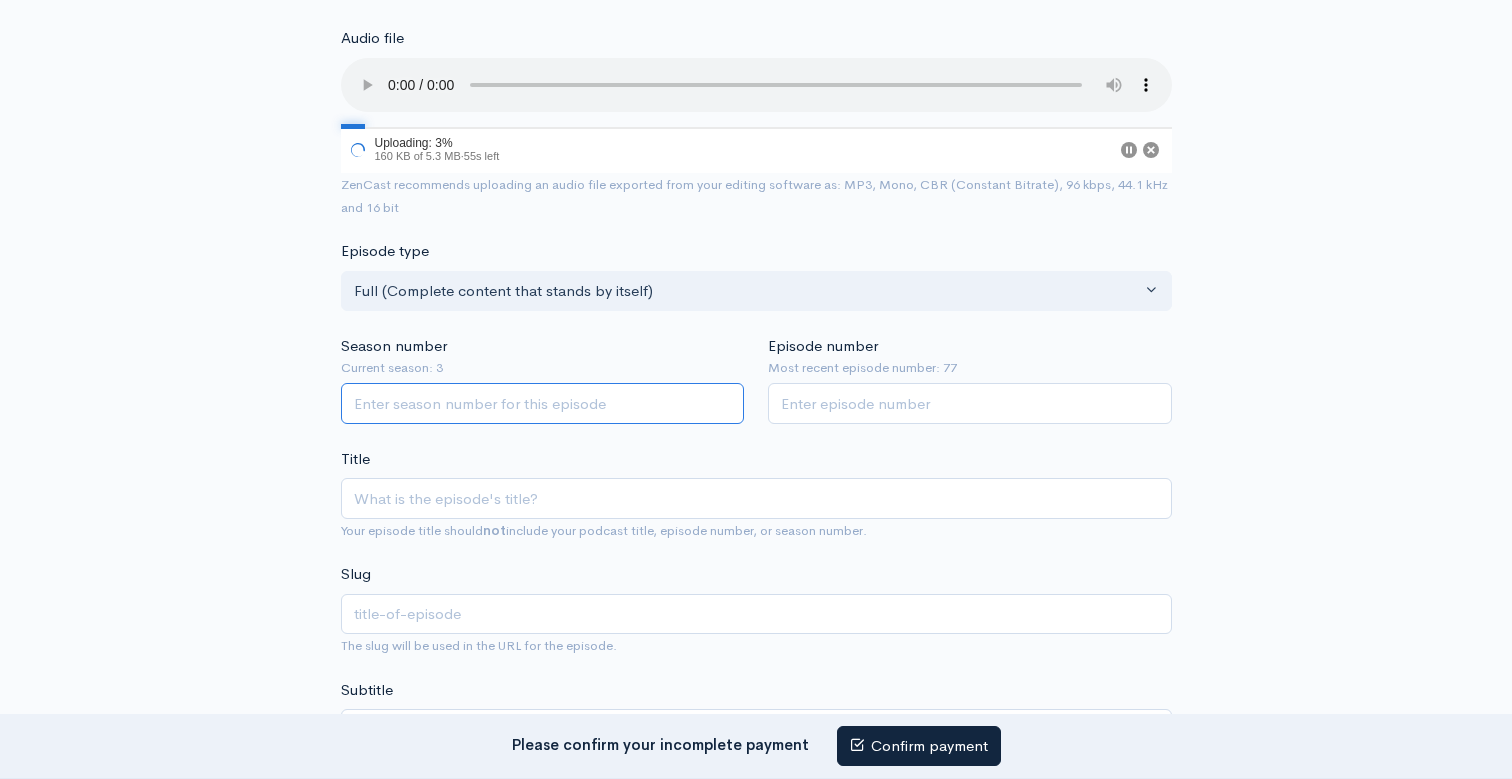 click on "Season number" at bounding box center [543, 403] 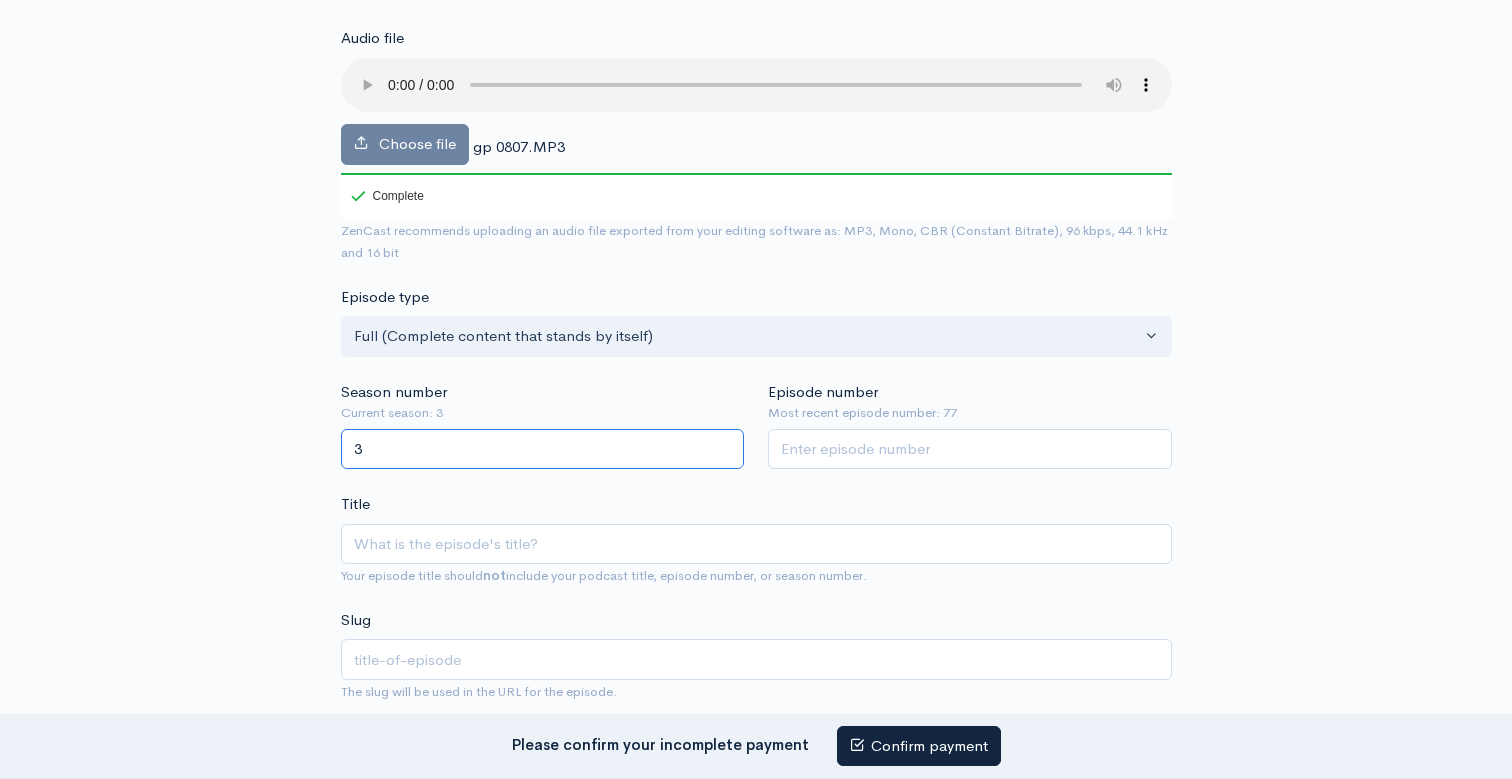 type on "3" 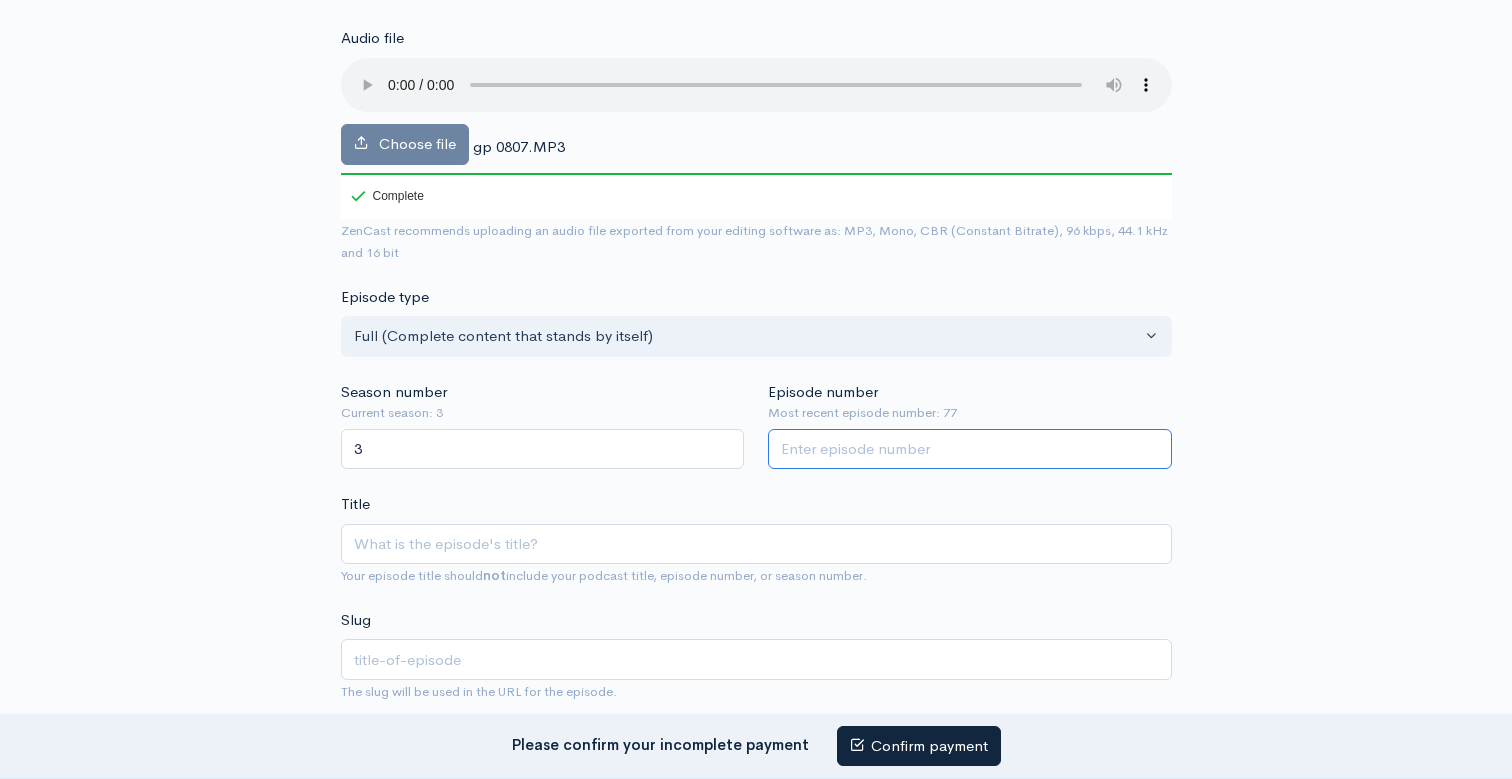 click on "Episode number" at bounding box center [970, 449] 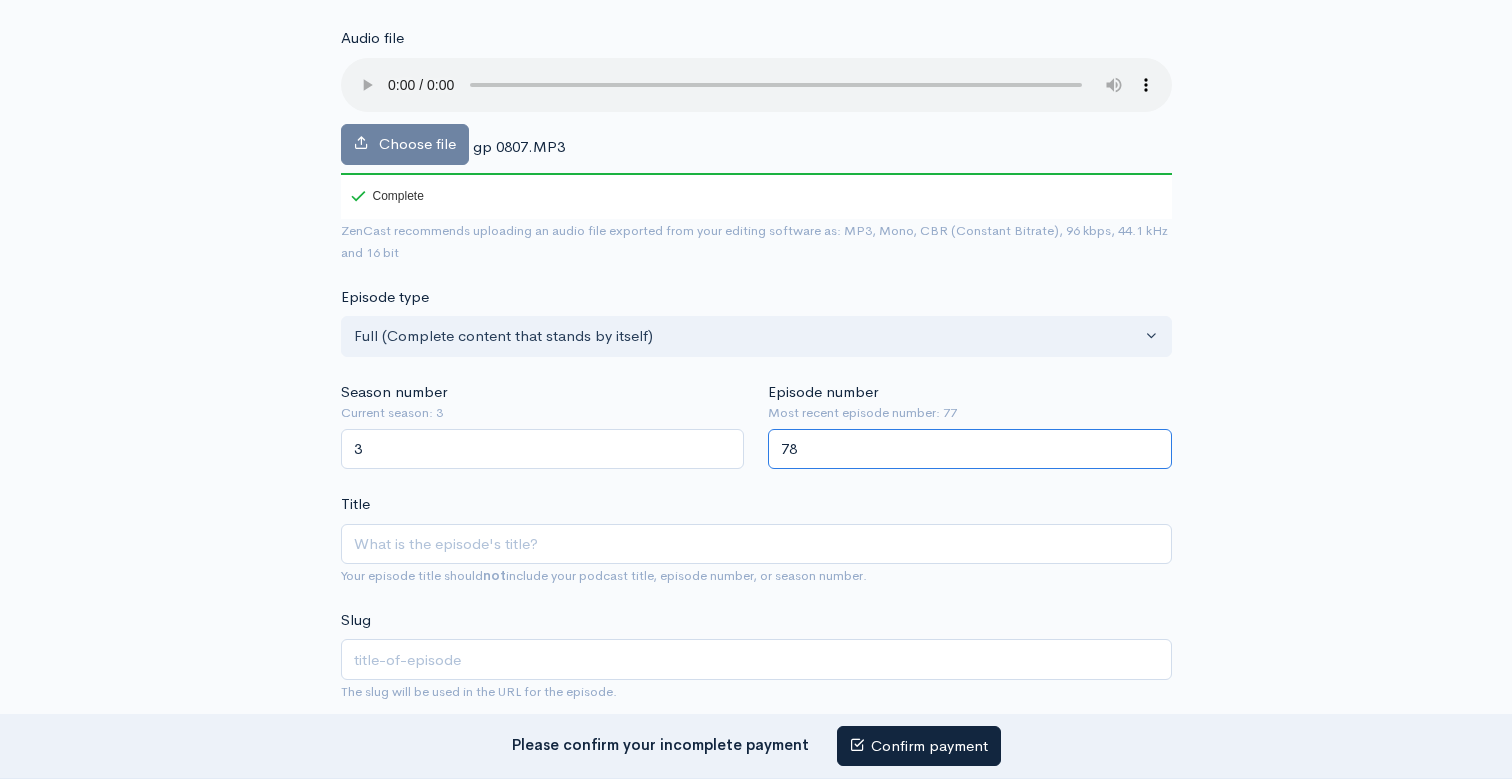type on "78" 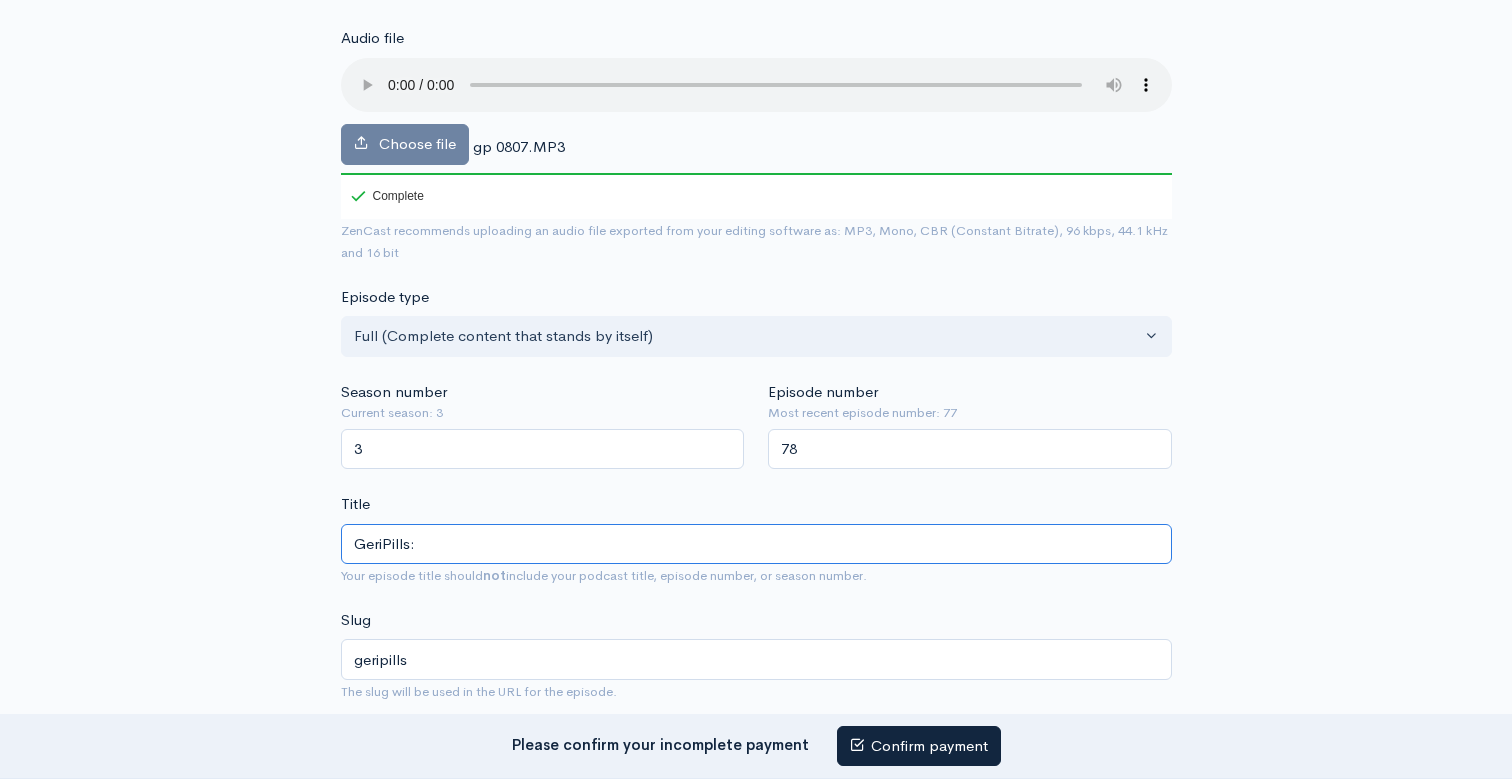 paste on "Café e esteatose hepática" 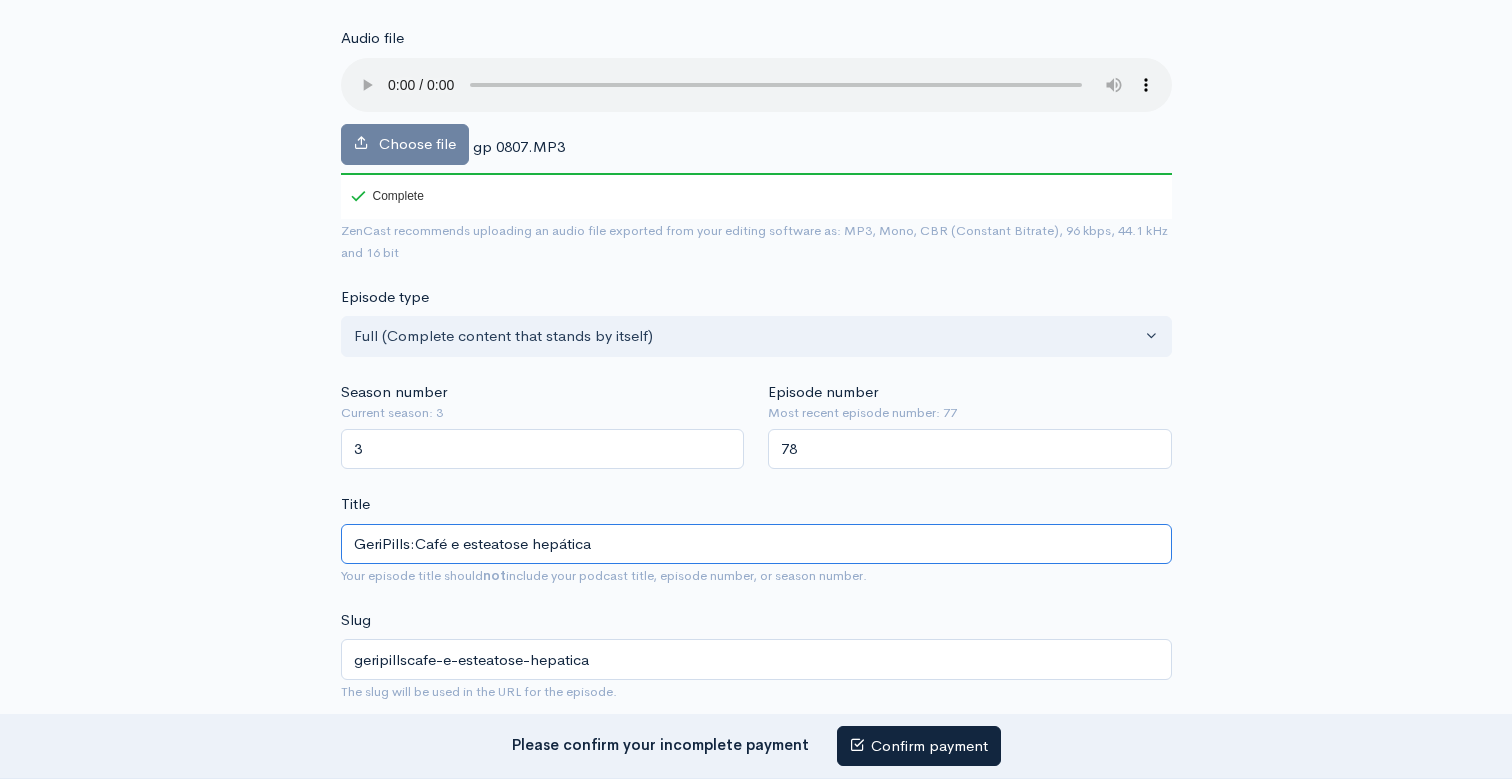 click on "GeriPills:Café e esteatose hepática" at bounding box center [756, 544] 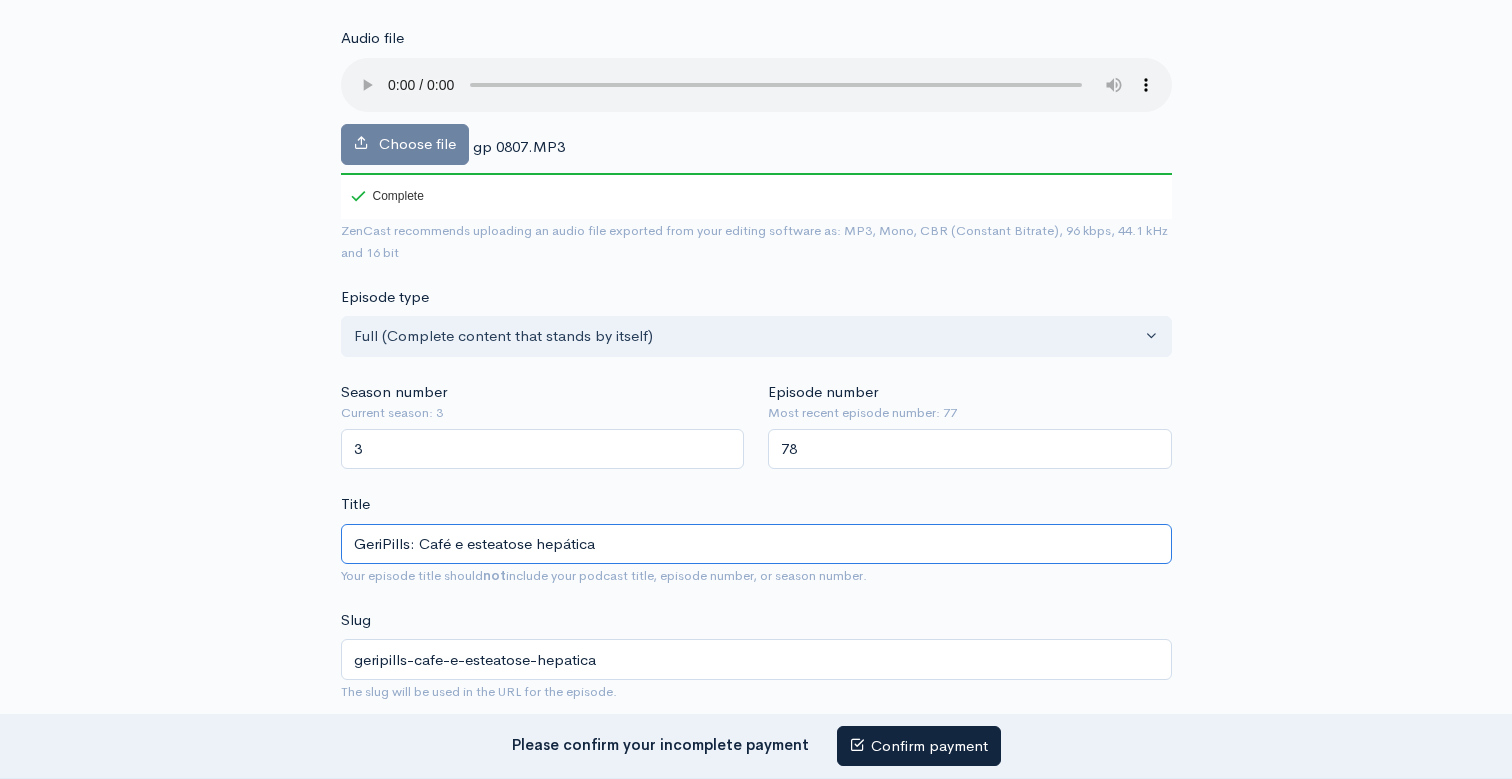 click on "GeriPills: Café e esteatose hepática" at bounding box center (756, 544) 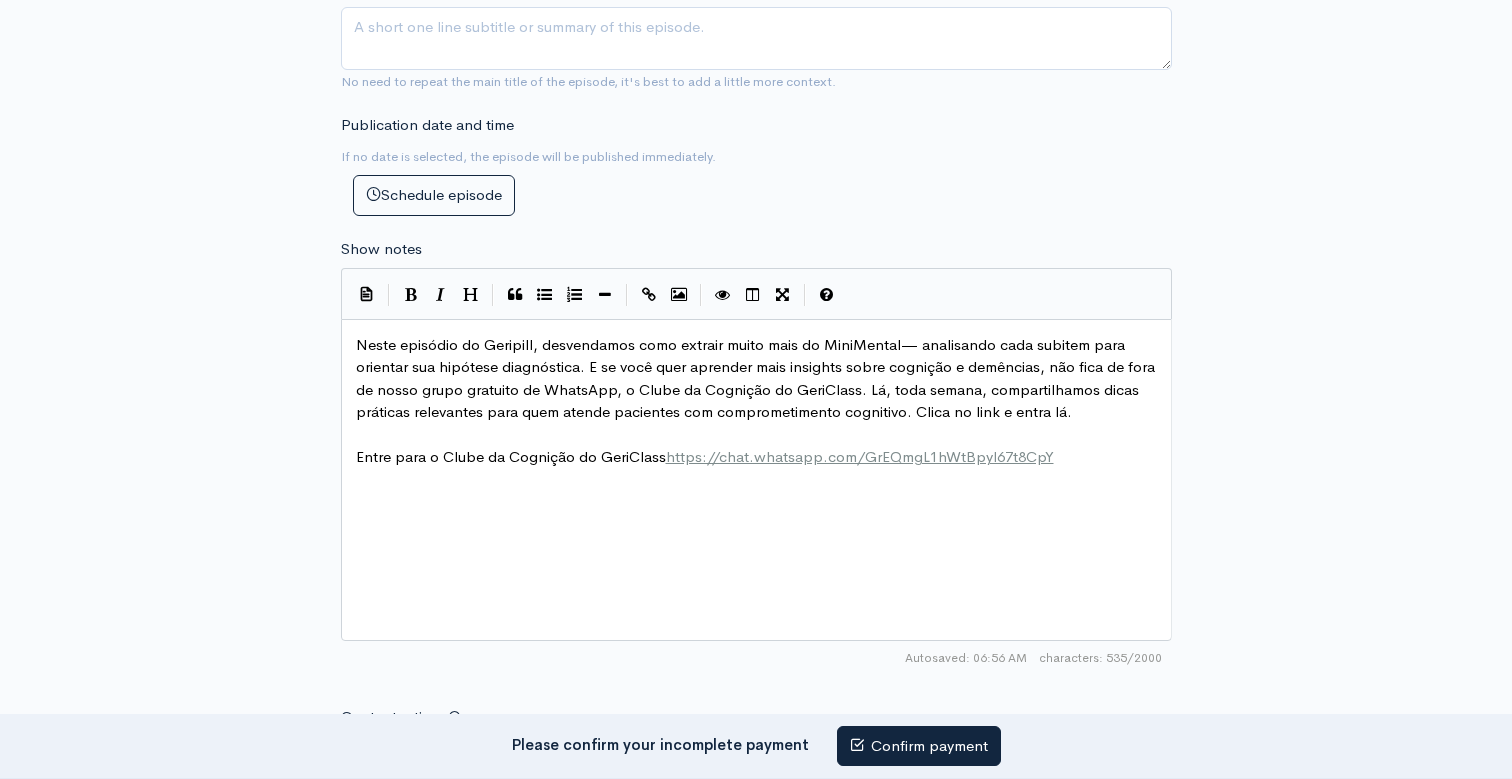 scroll, scrollTop: 960, scrollLeft: 0, axis: vertical 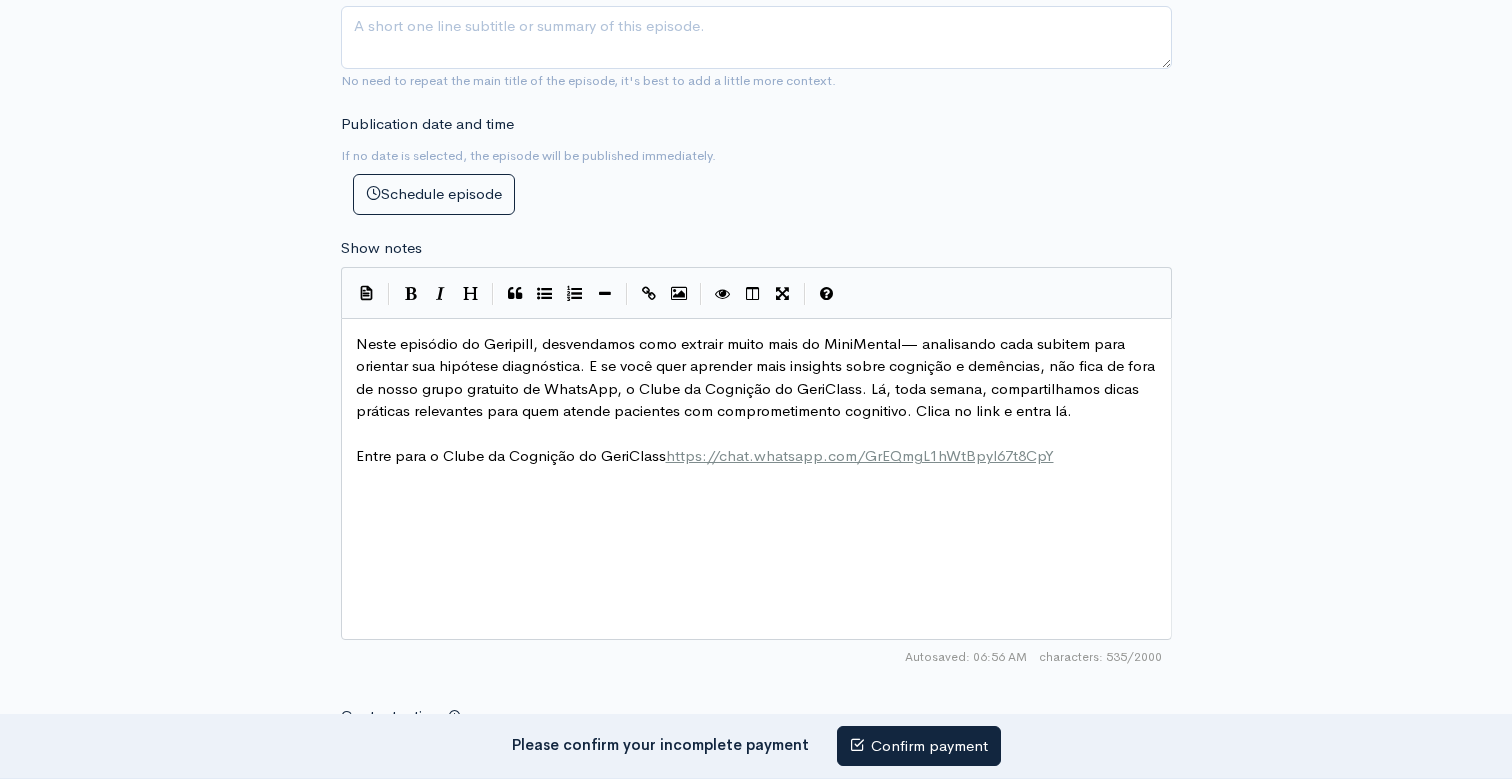 type on "GeriPills: Café e esteatose hepática" 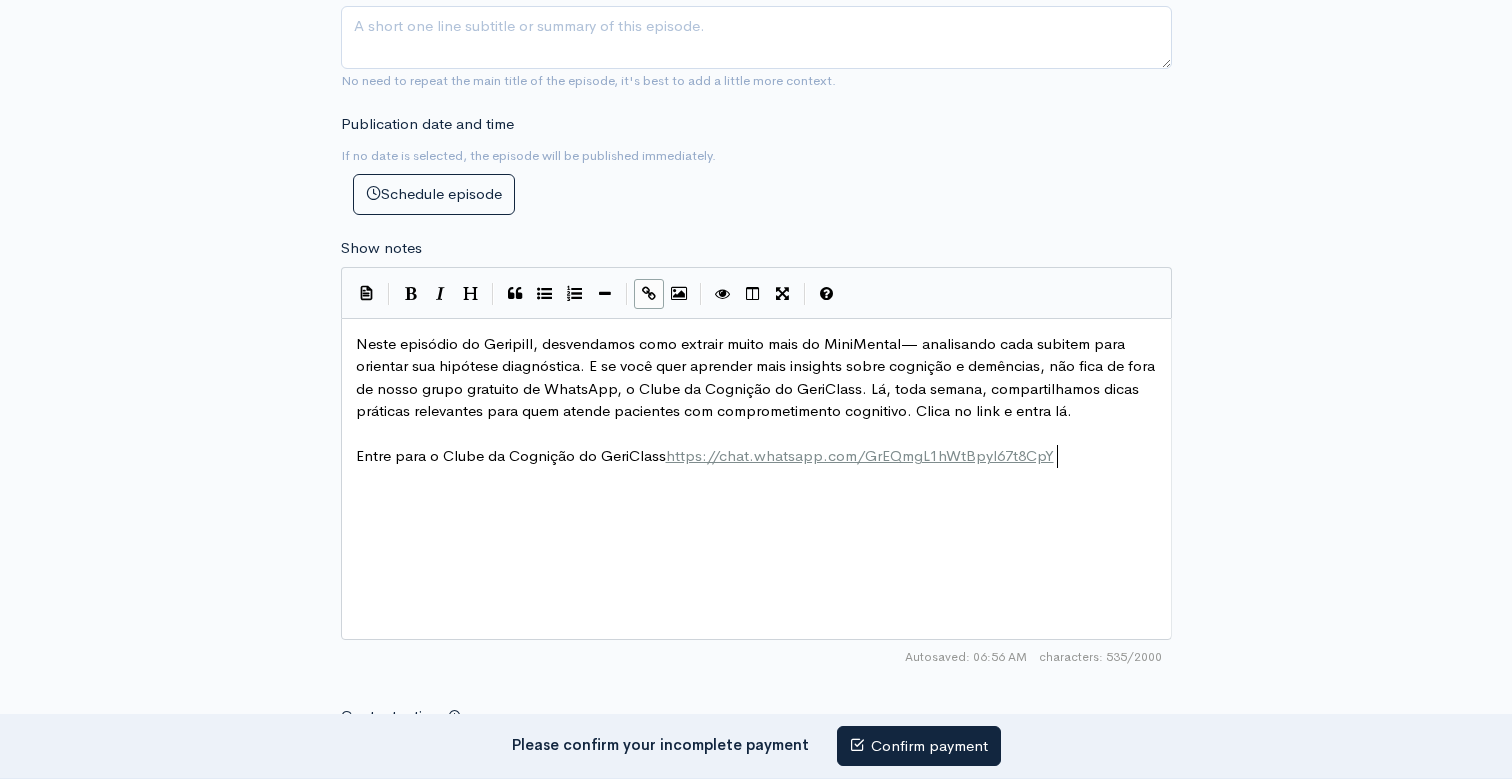 scroll, scrollTop: 1, scrollLeft: 0, axis: vertical 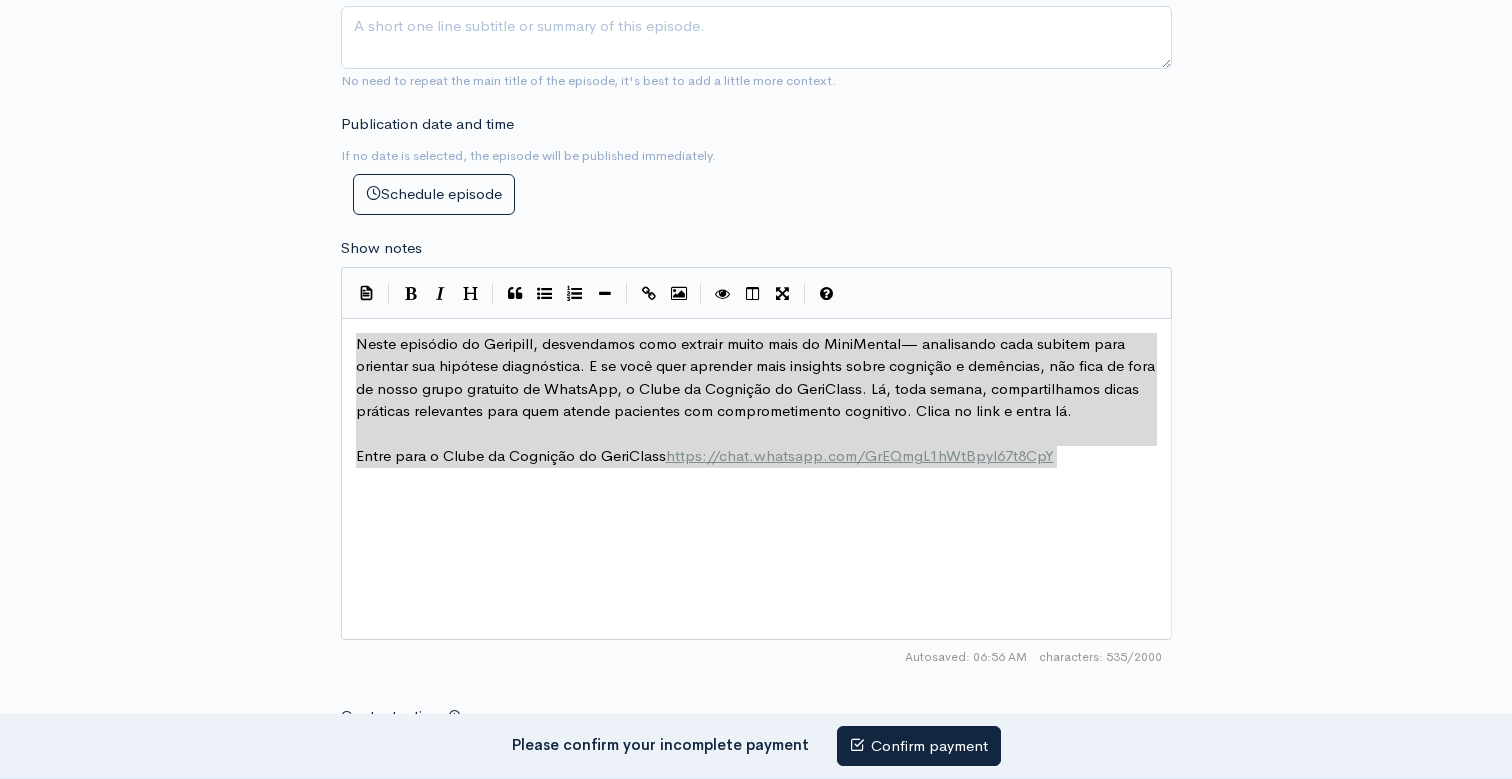 drag, startPoint x: 1070, startPoint y: 510, endPoint x: 317, endPoint y: 335, distance: 773.06793 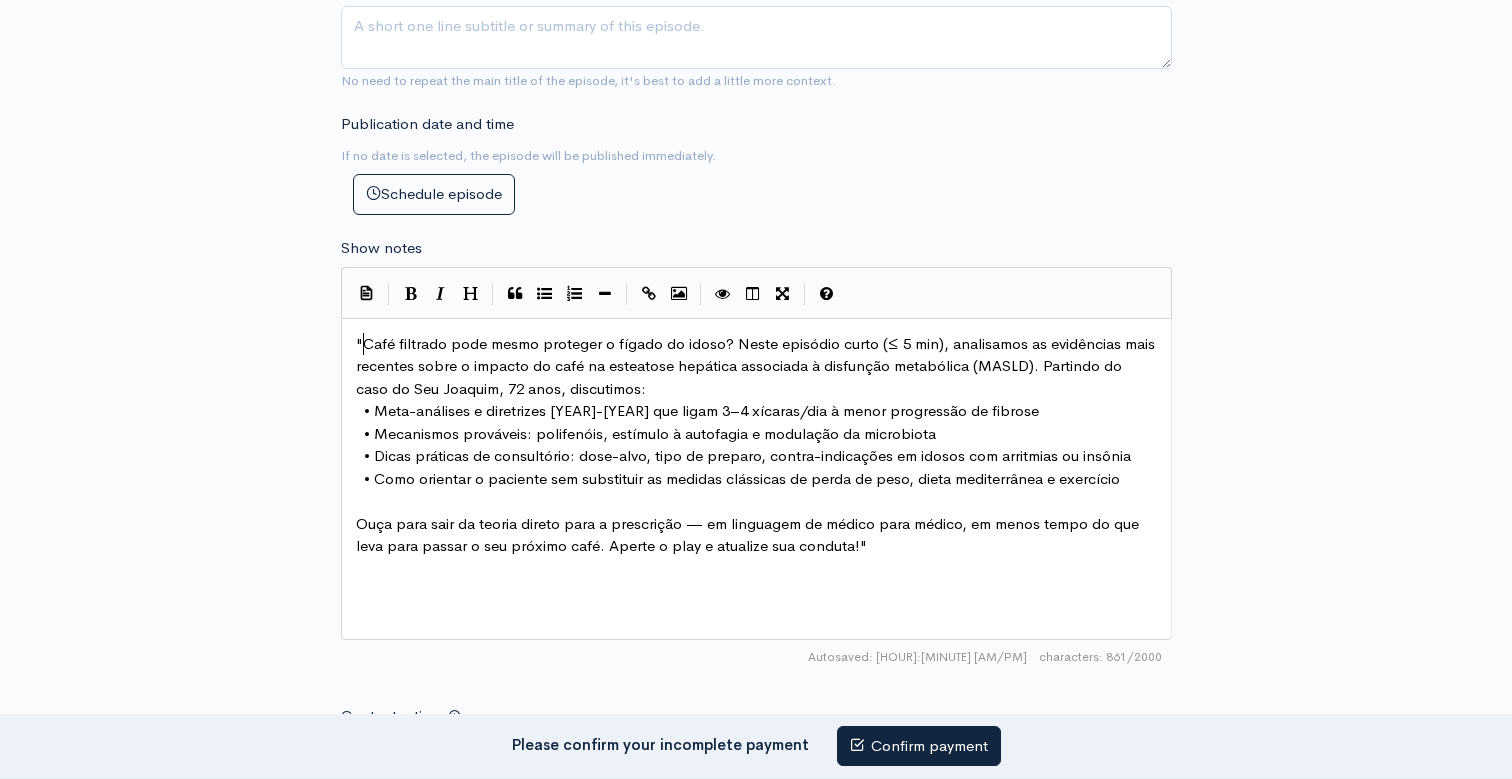 click on ""Café filtrado pode mesmo proteger o fígado do idoso? Neste episódio curto (≤ 5 min), analisamos as evidências mais recentes sobre o impacto do café na esteatose hepática associada à disfunção metabólica (MASLD). Partindo do caso do Seu Joaquim, 72 anos, discutimos:" at bounding box center (757, 366) 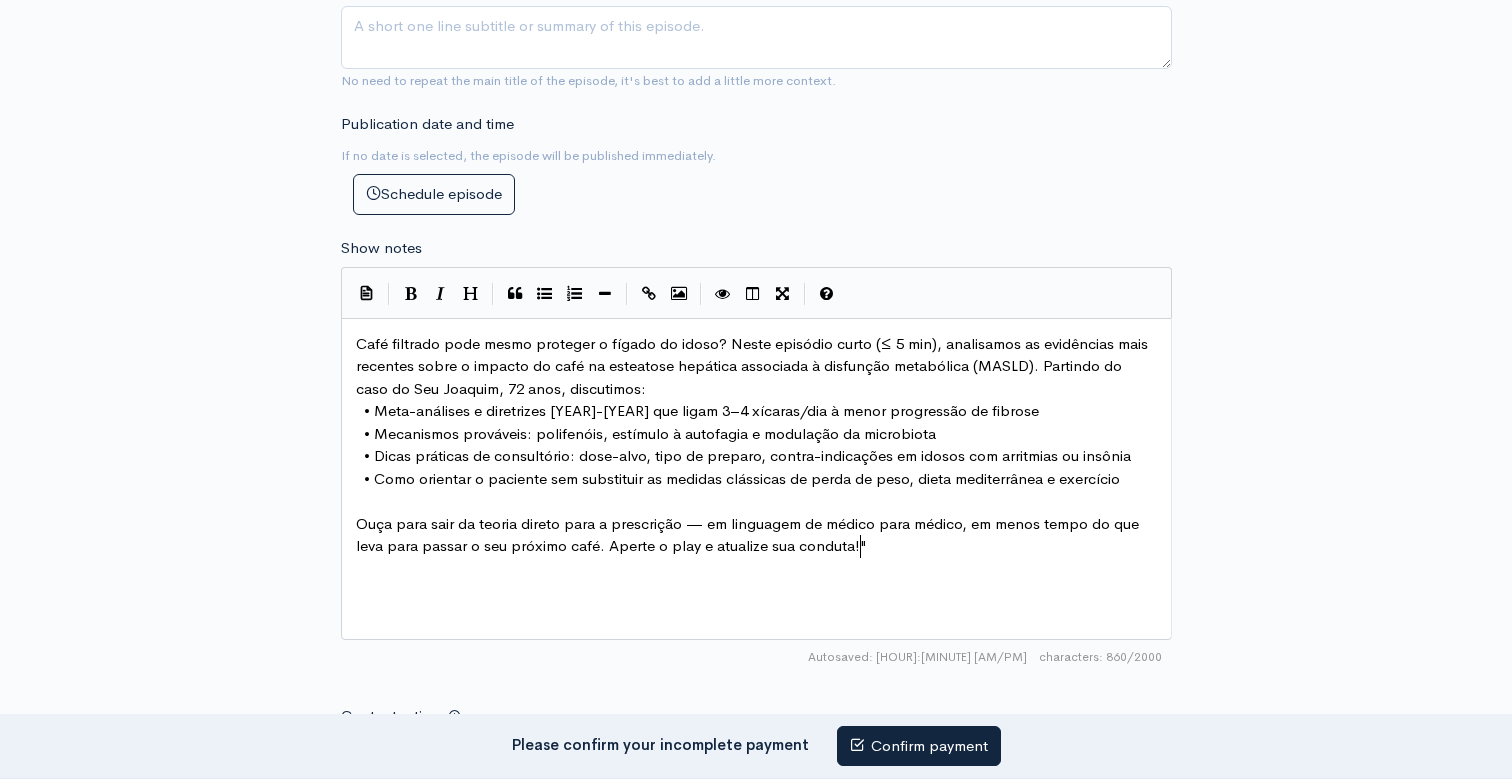 click on "Ouça para sair da teoria direto para a prescrição — em linguagem de médico para médico, em menos tempo do que leva para passar o seu próximo café. Aperte o play e atualize sua conduta!"" at bounding box center (756, 535) 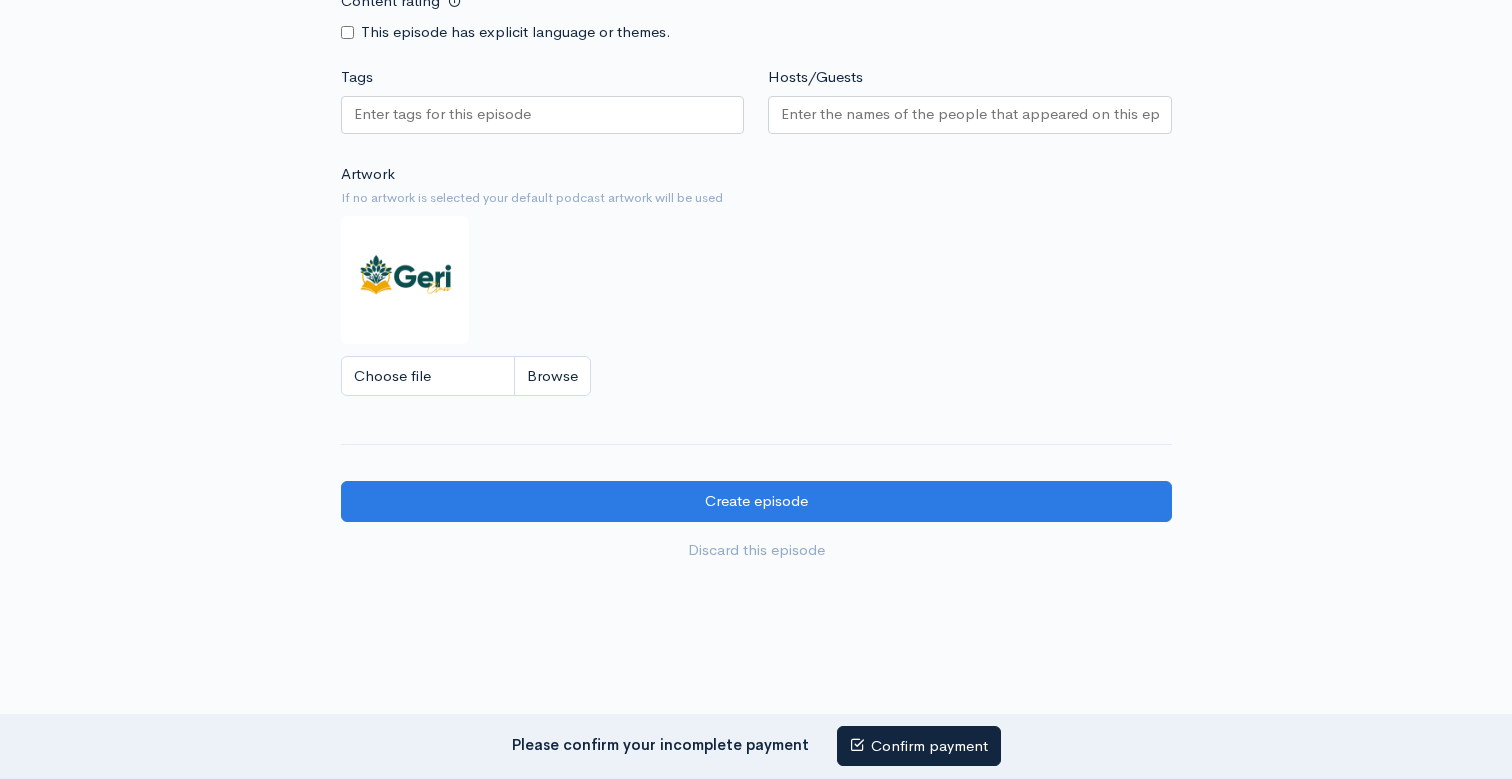 scroll, scrollTop: 1750, scrollLeft: 0, axis: vertical 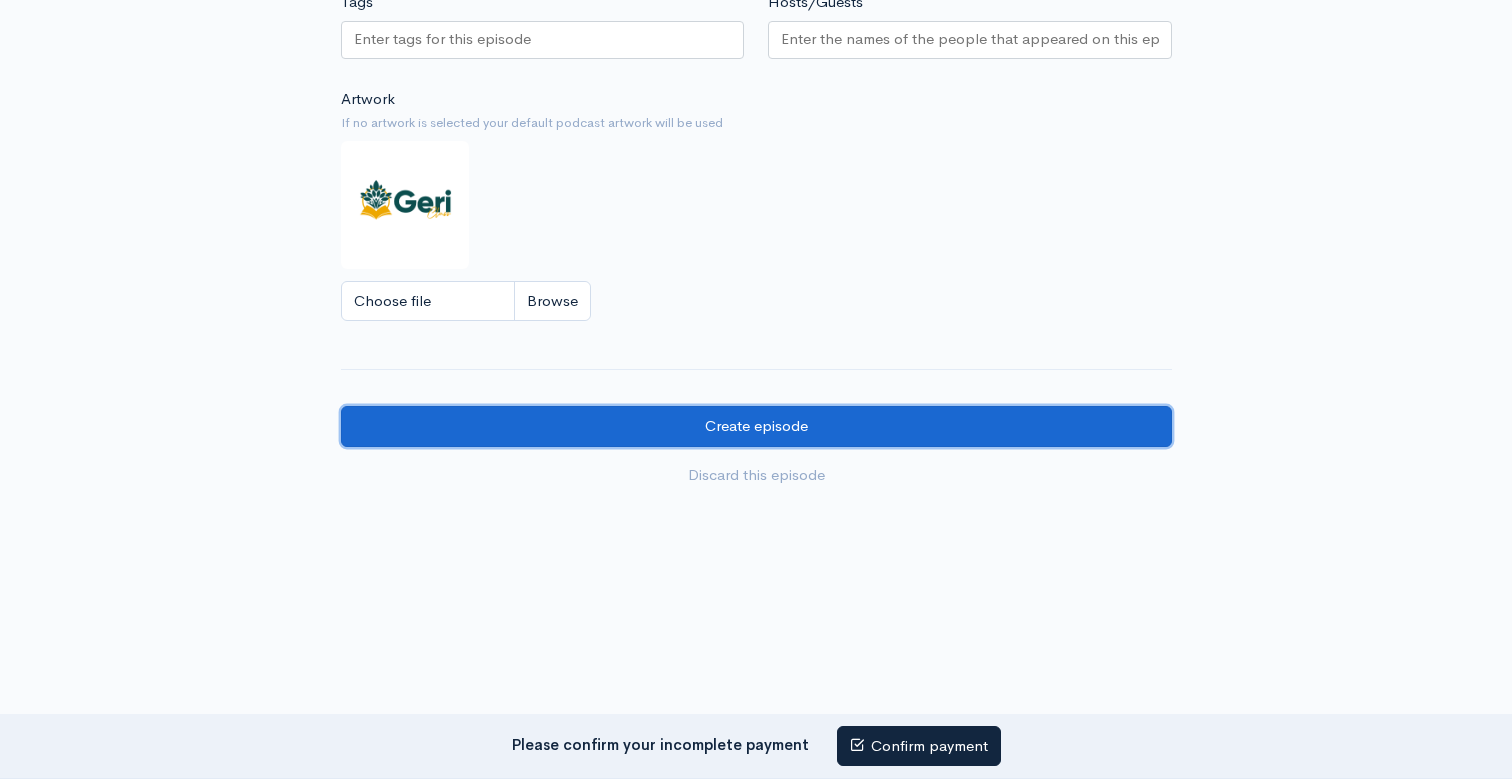 click on "Create episode" at bounding box center [756, 426] 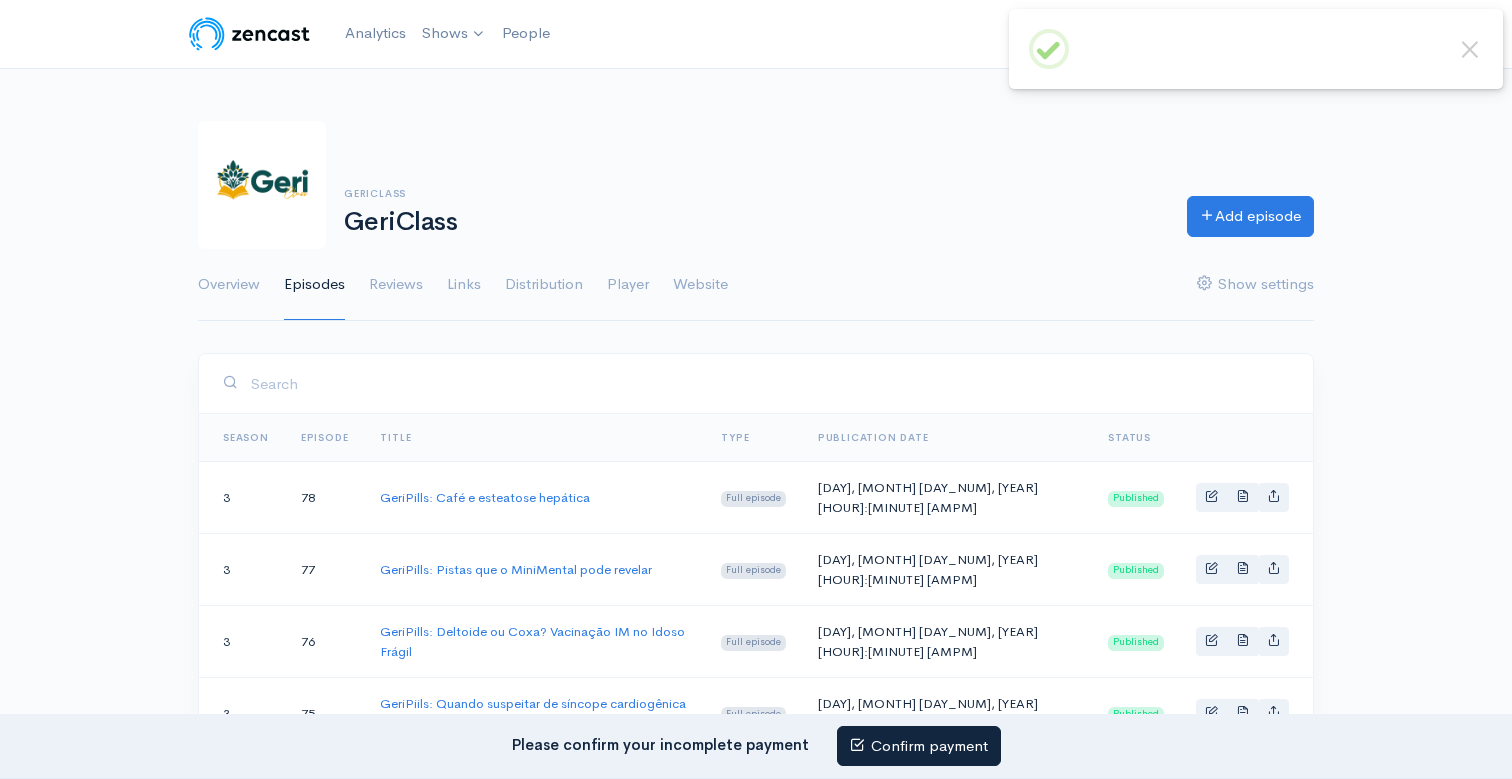 scroll, scrollTop: 0, scrollLeft: 0, axis: both 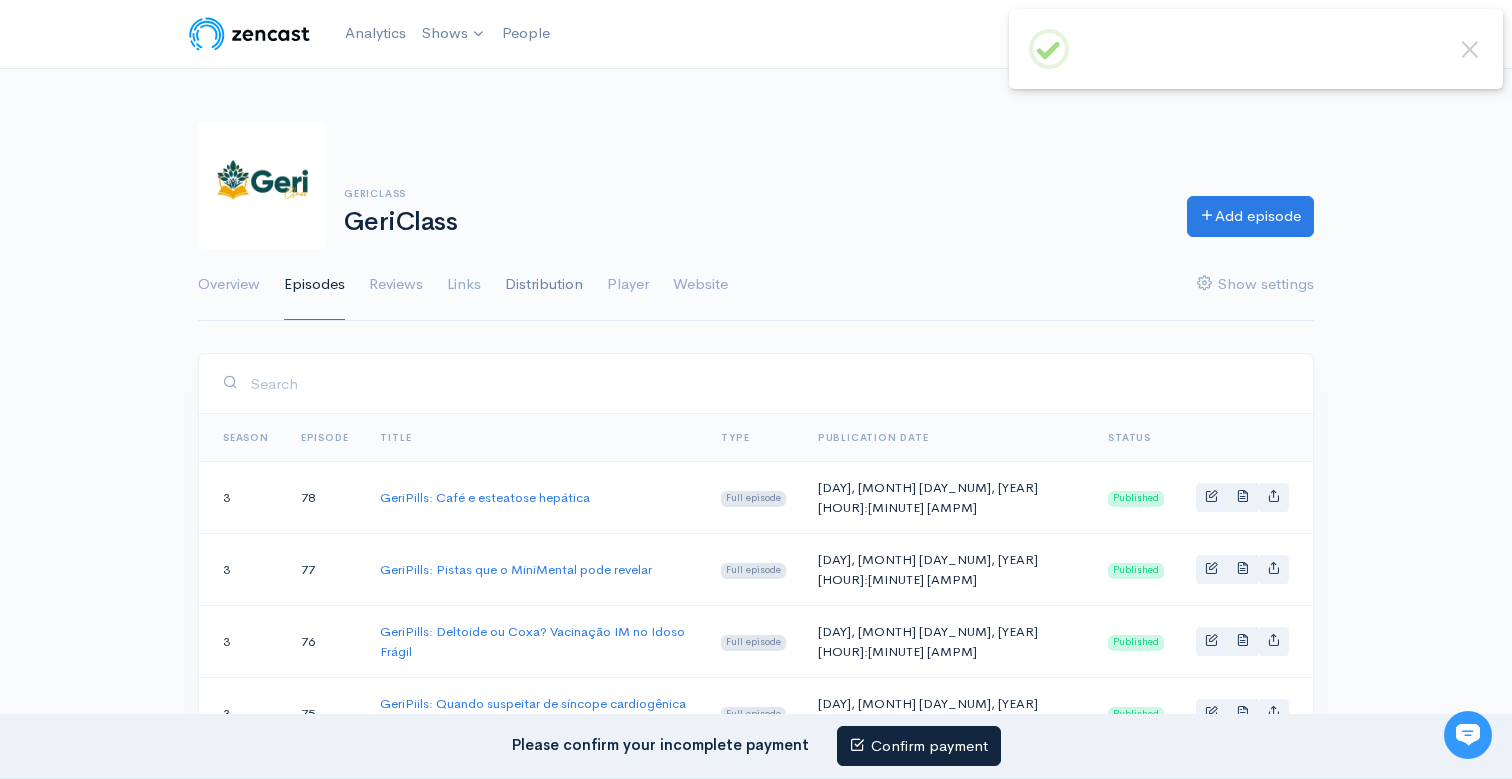 click on "Distribution" at bounding box center [544, 285] 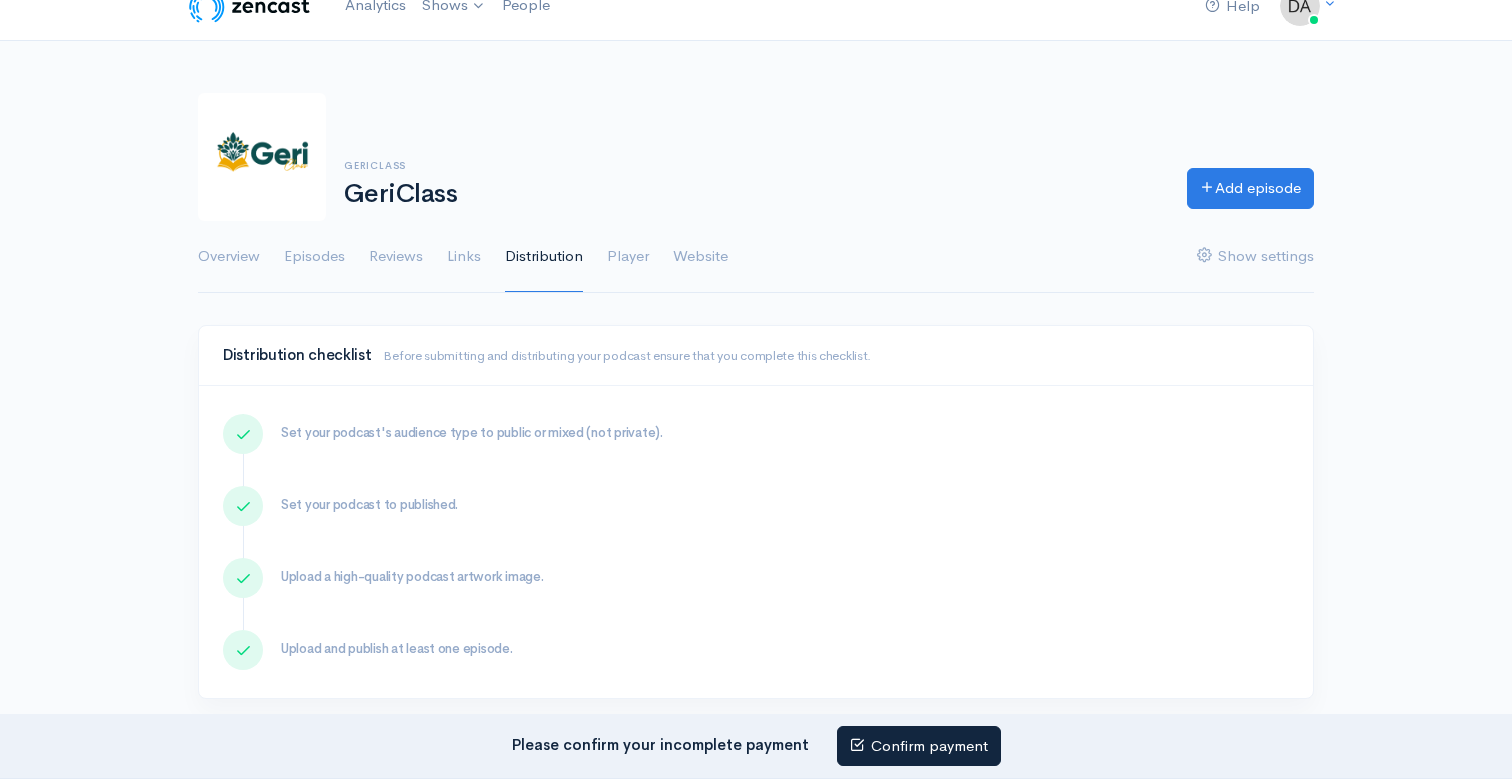scroll, scrollTop: 0, scrollLeft: 0, axis: both 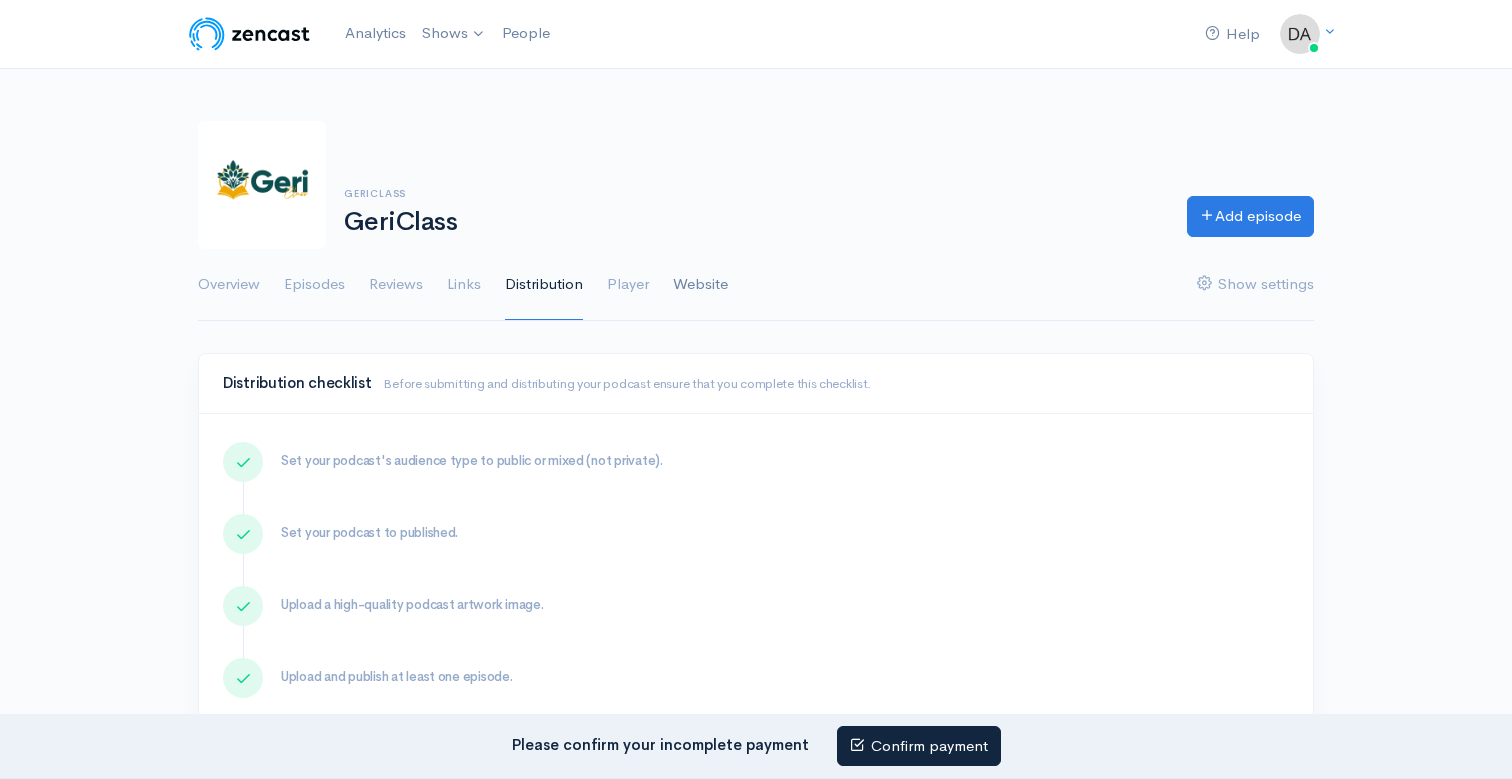 click on "Website" at bounding box center (700, 285) 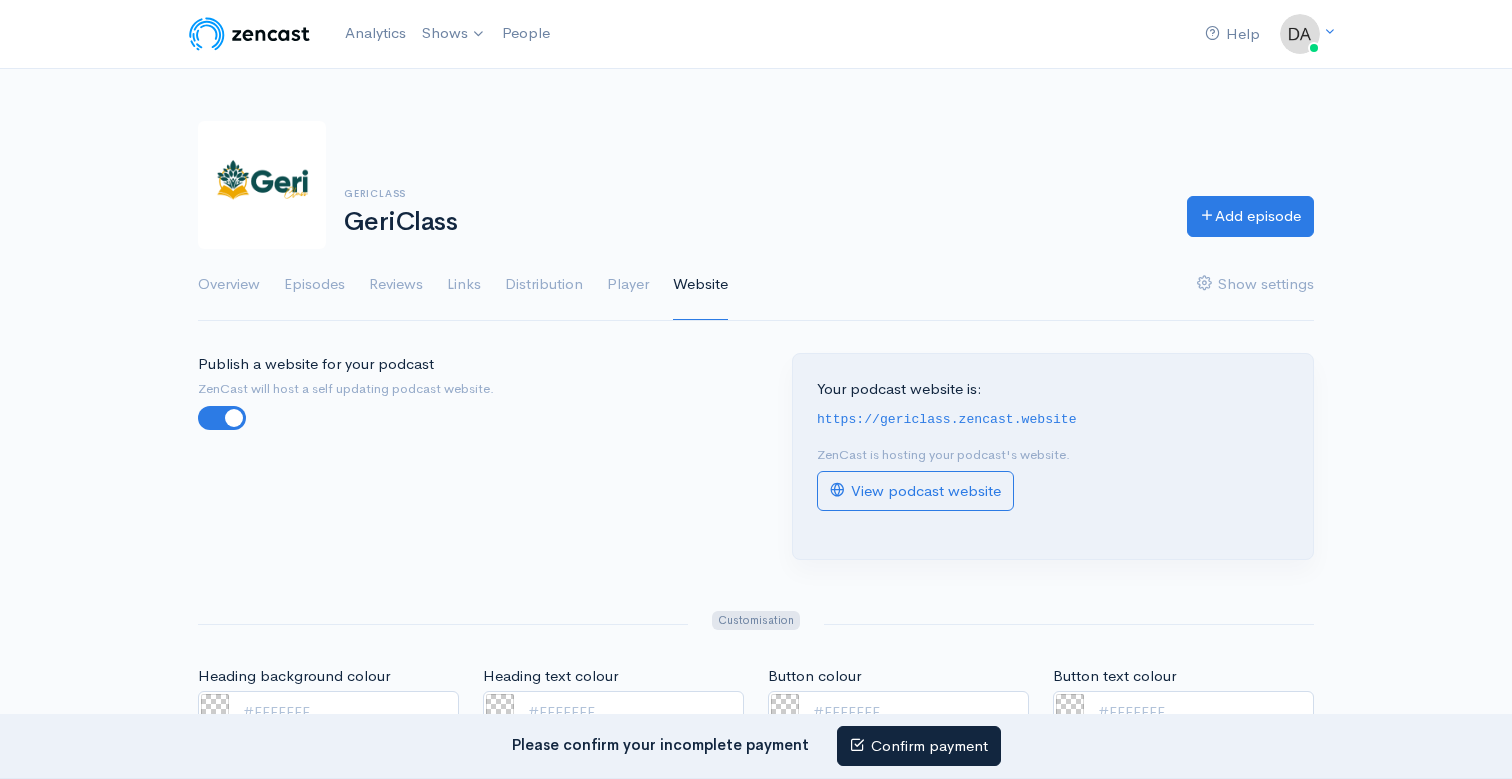 scroll, scrollTop: 0, scrollLeft: 0, axis: both 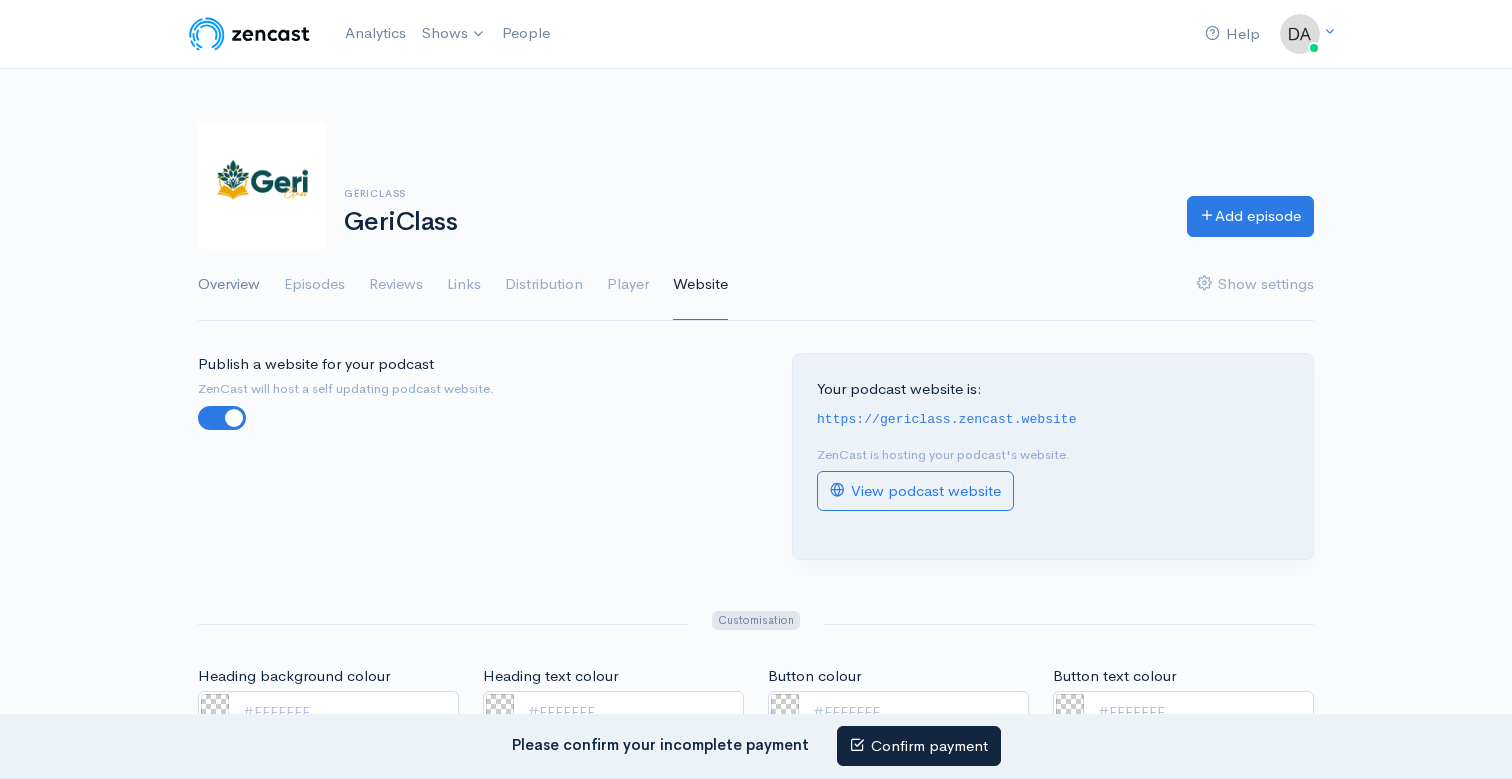 click on "Overview" at bounding box center [229, 285] 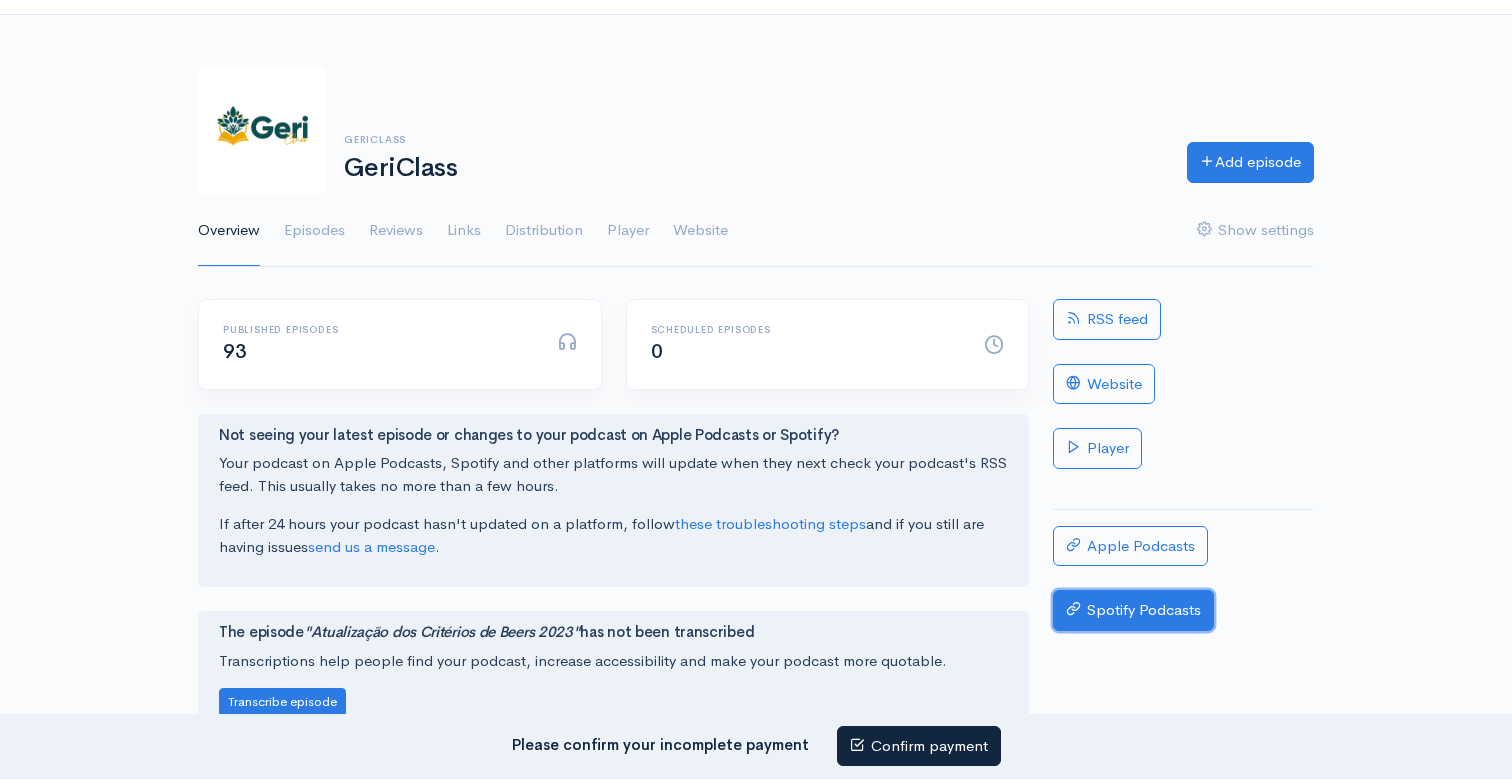 click on "Spotify
Podcasts" at bounding box center [1133, 610] 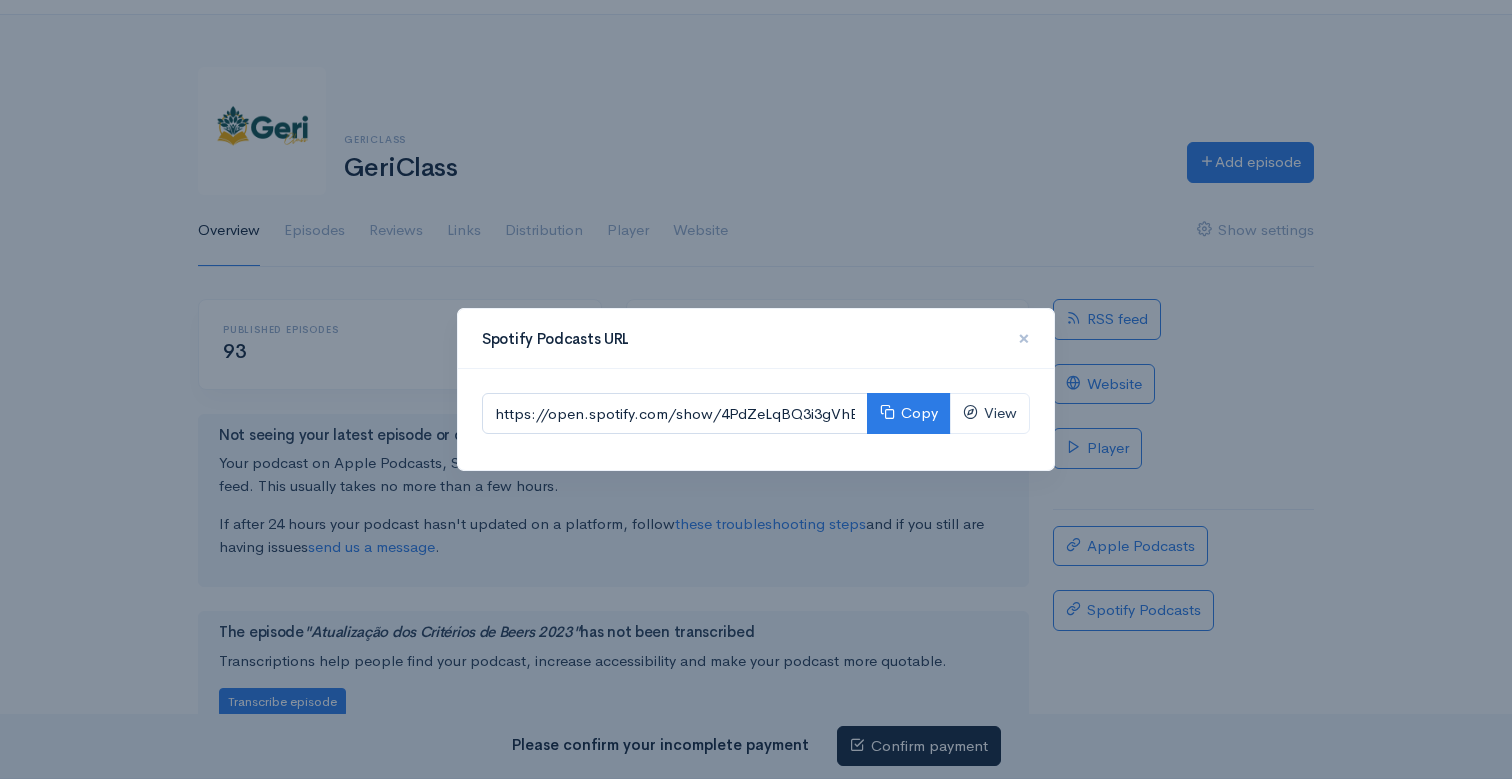 click on "×" at bounding box center [1024, 338] 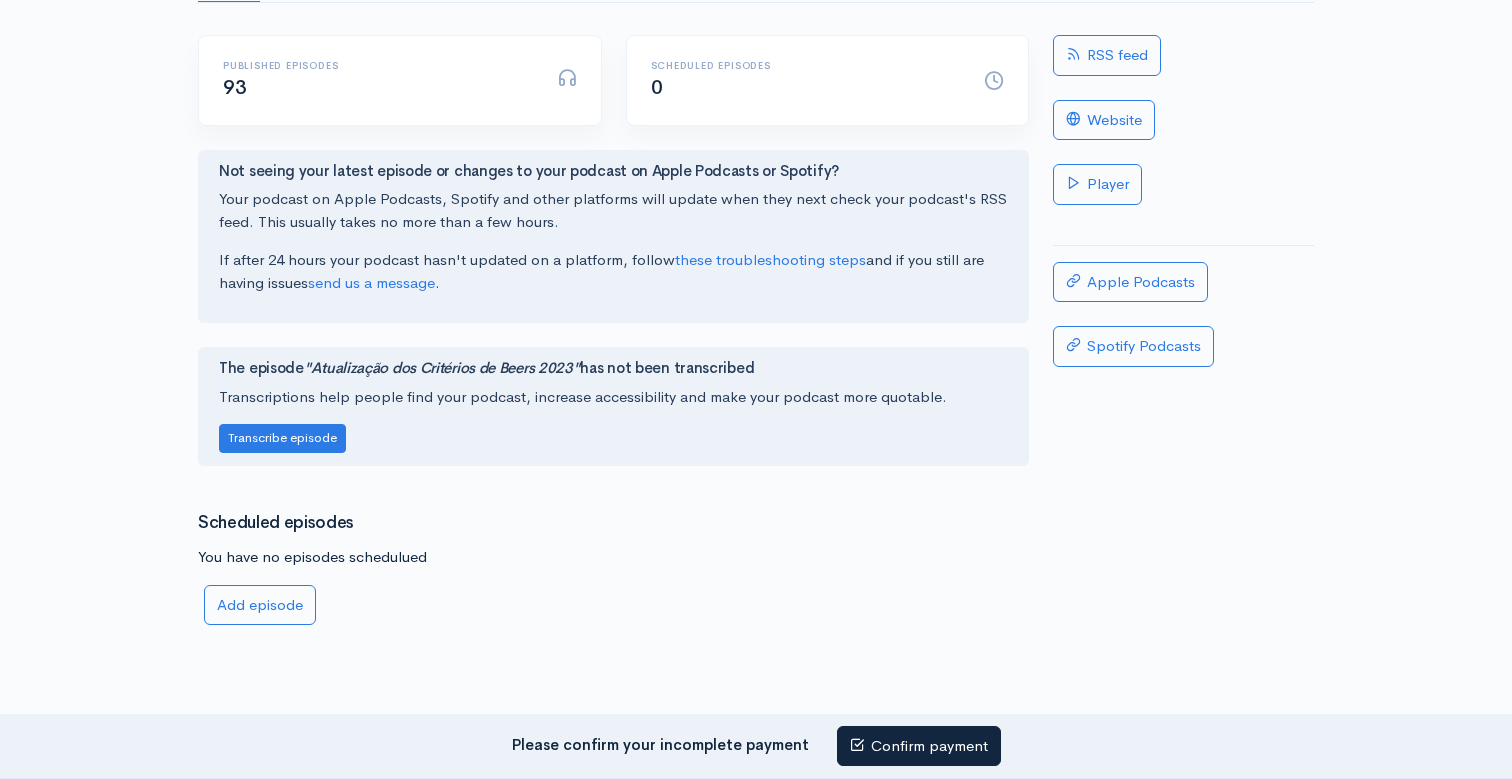 click on "Published episodes
93
Scheduled episodes
0
Not seeing your latest episode or changes to your podcast on Apple Podcasts or Spotify?   Your podcast on Apple Podcasts, Spotify and other platforms will update when they next check your
podcast's RSS feed. This usually takes no more than a few hours.
If after 24 hours your podcast hasn't updated on a platform, follow   these
troubleshooting steps  and if you still are having issues  send us a message .
The episode  "Atualização dos Critérios de Beers 2023"  has not been
transcribed   Transcriptions help people find your podcast, increase accessibility and make your podcast more quotable.
Transcribe episode   Scheduled episodes   You have no episodes schedulued   Add
episode" at bounding box center (613, 342) 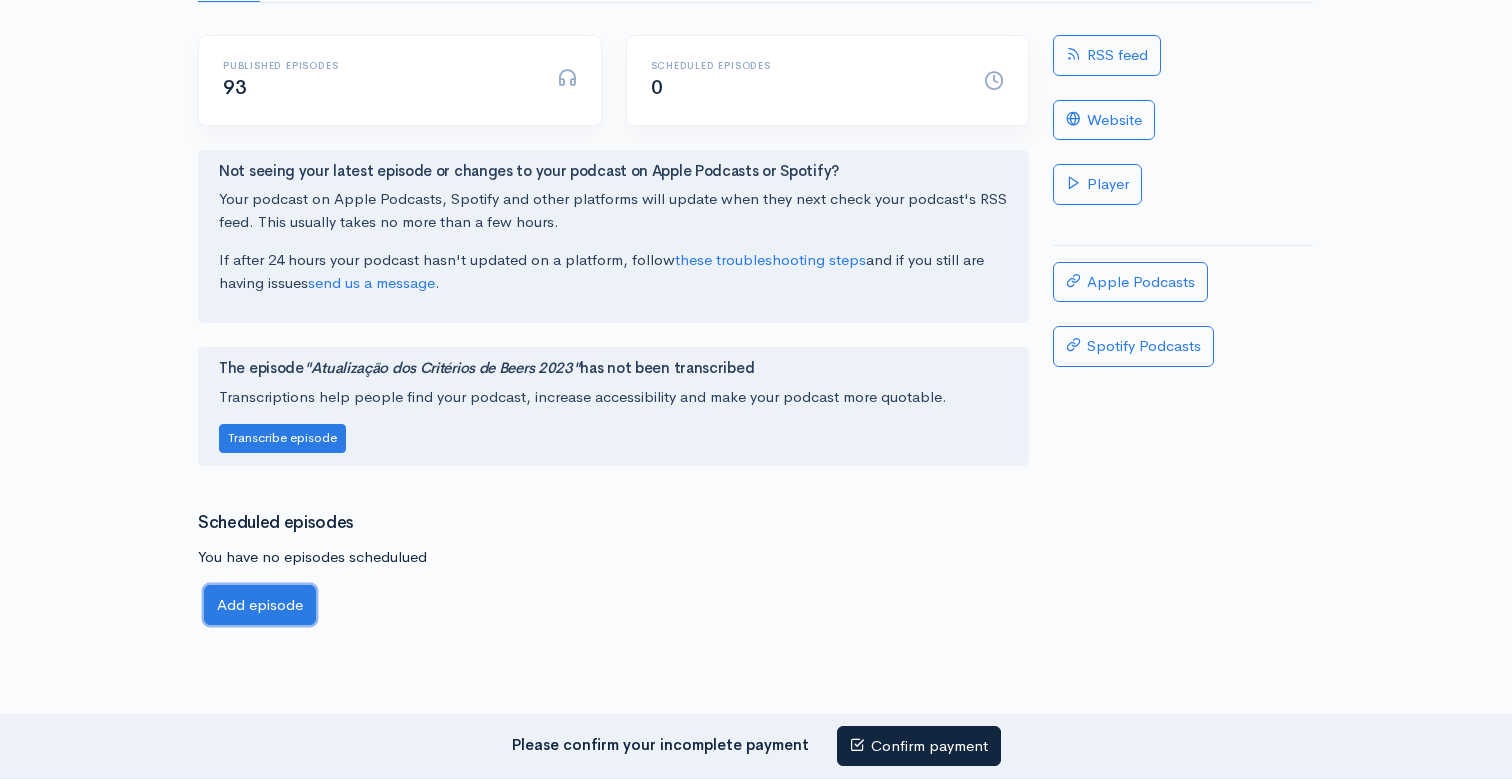 click on "Add
episode" at bounding box center [260, 605] 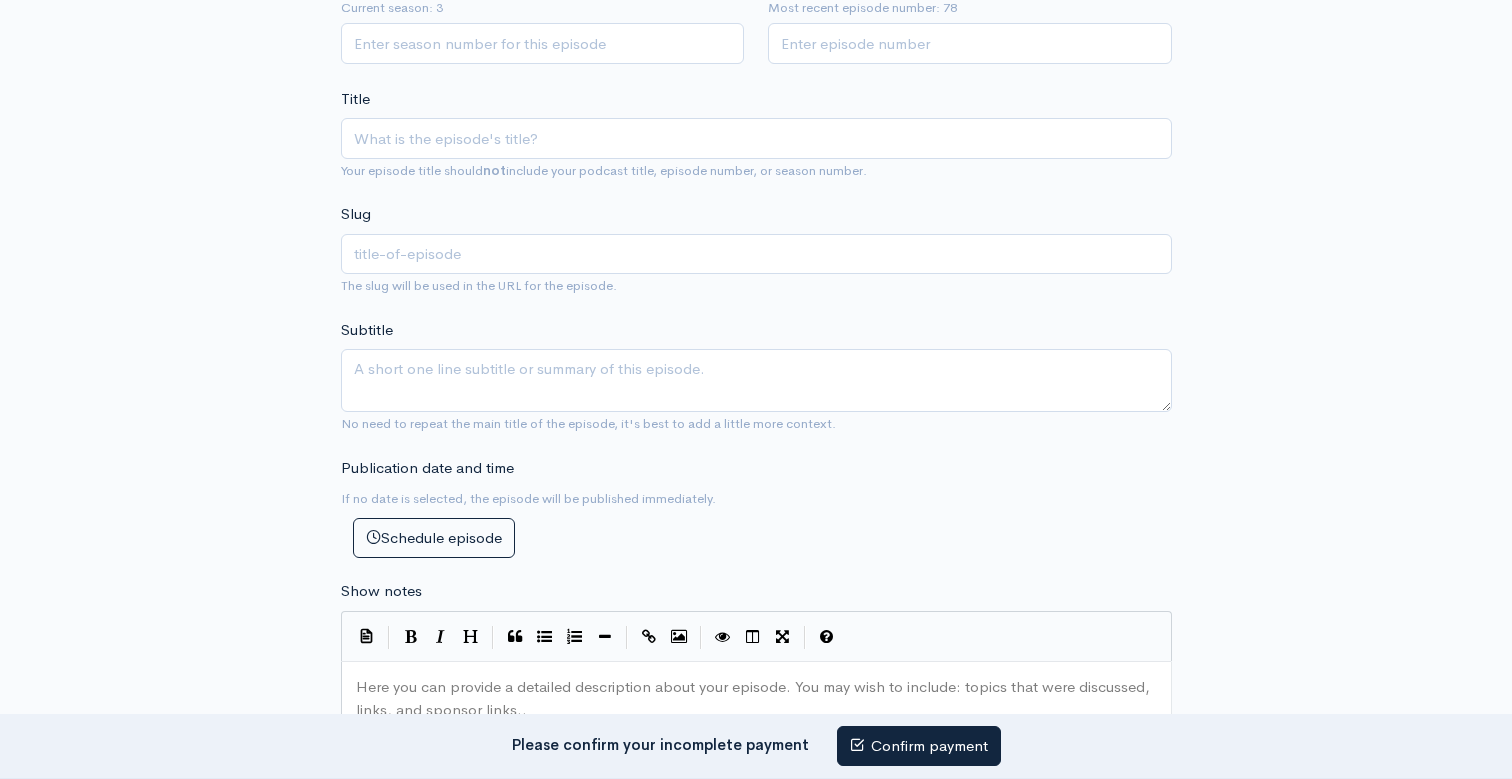scroll, scrollTop: 506, scrollLeft: 0, axis: vertical 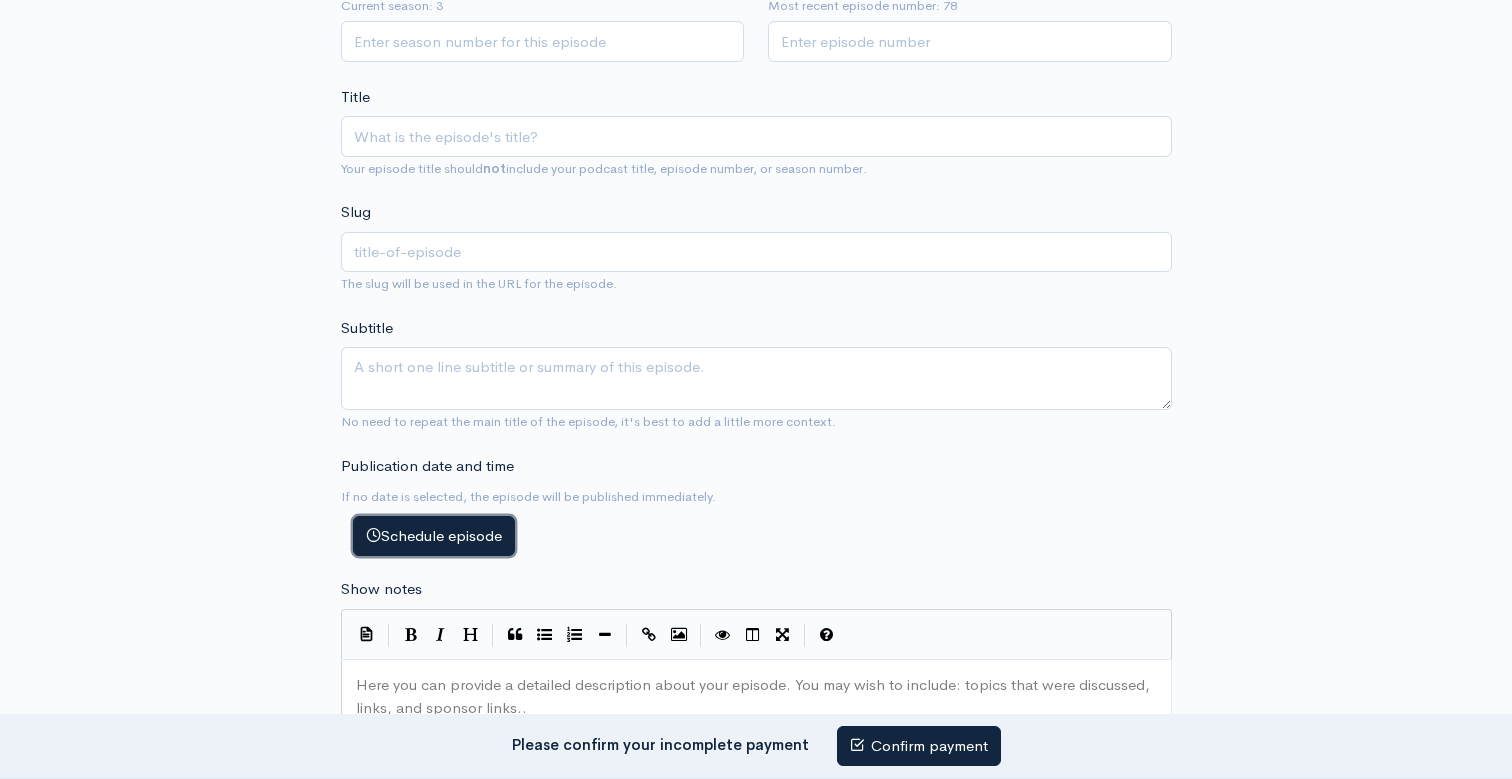 click on "Schedule episode" at bounding box center (434, 536) 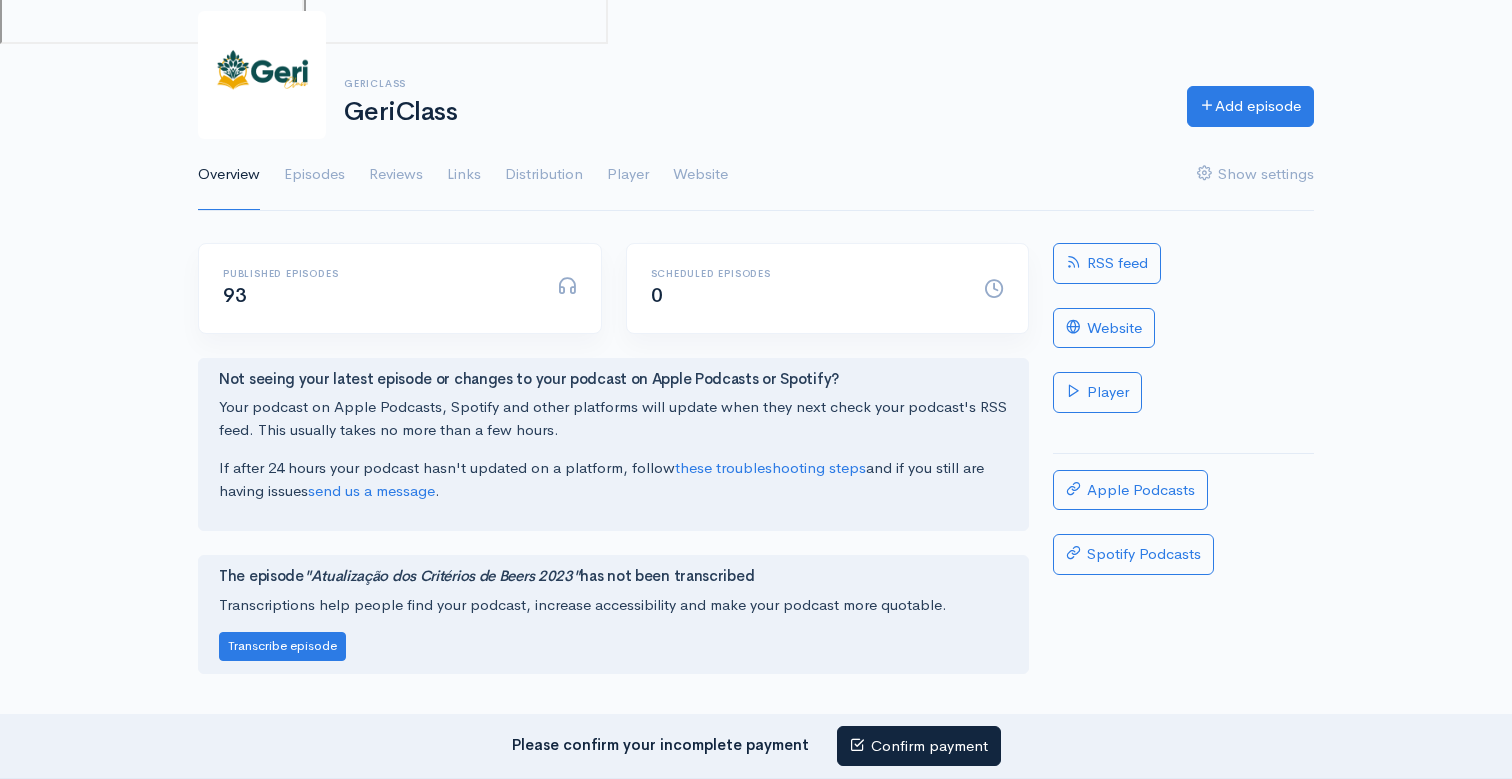 scroll, scrollTop: 0, scrollLeft: 0, axis: both 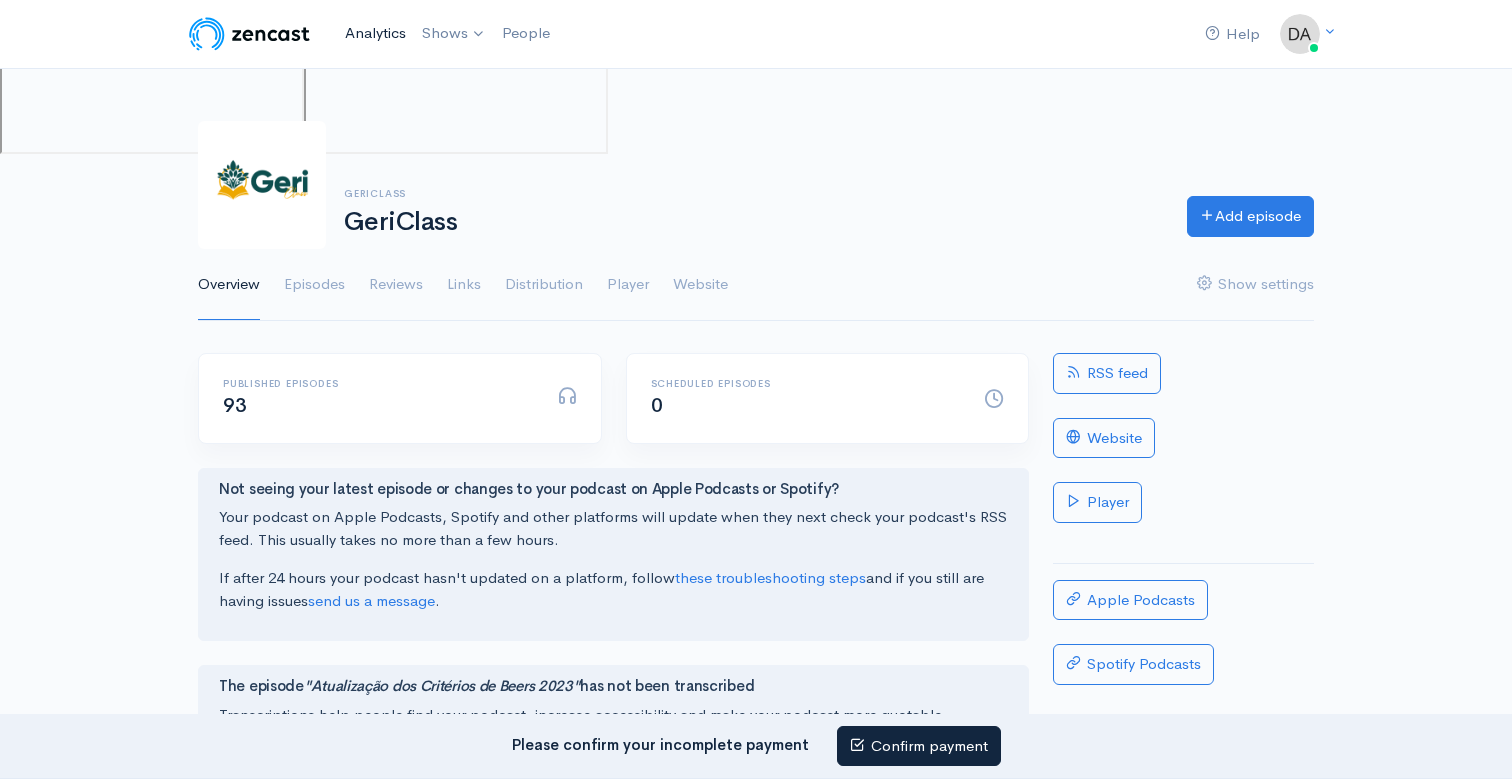 click on "Analytics" at bounding box center (375, 33) 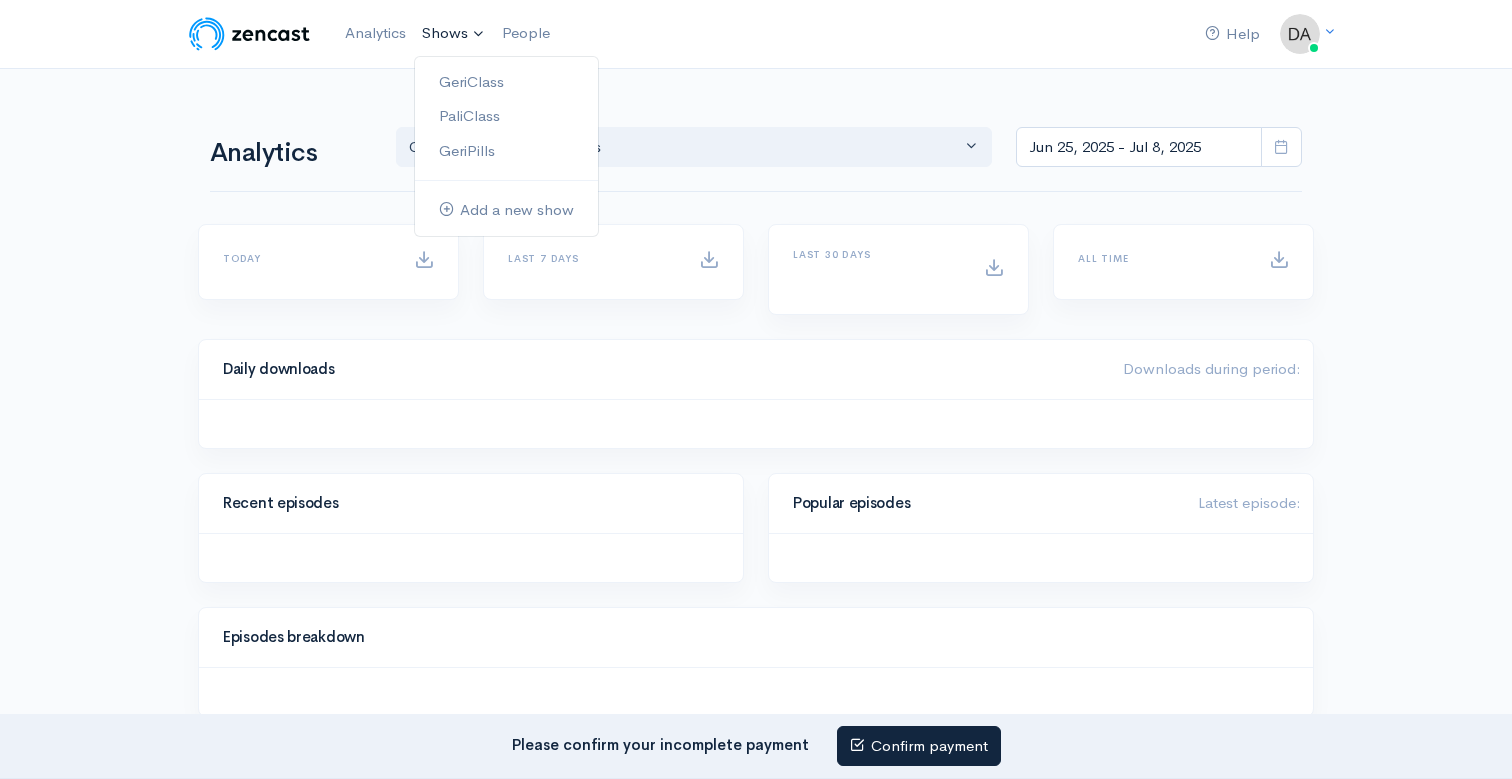 scroll, scrollTop: 0, scrollLeft: 0, axis: both 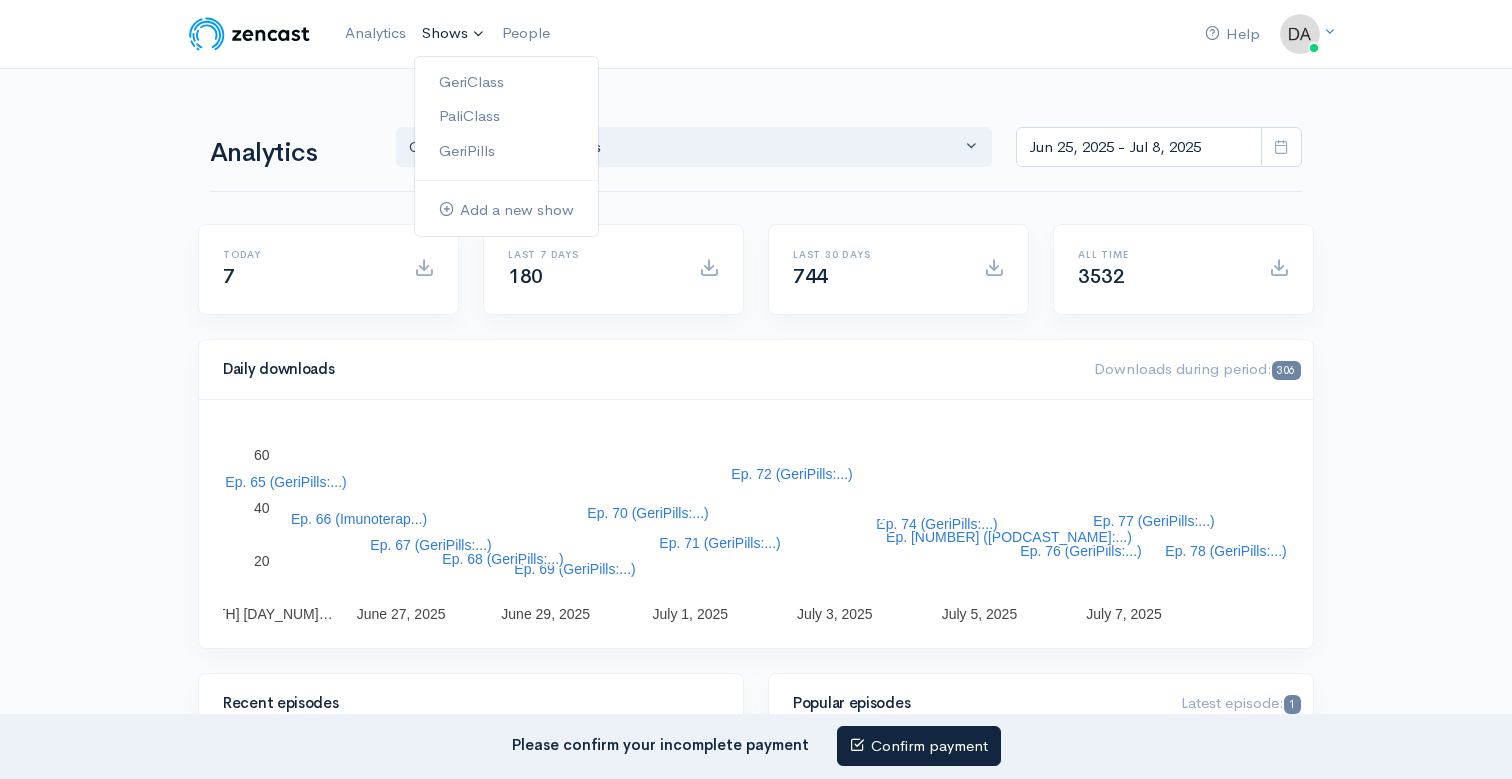 click on "Help
Notifications
View all
Your profile   Team settings     Gericlass   Current     Logout
Analytics
Shows
GeriClass
PaliClass
GeriPills
Add a new show
People
Analytics
GeriClass PaliClass GeriPills GeriClass ,  PaliClass ,  GeriPills     Jun 25, 2025 - Jul 8, 2025
Today
7
Last 7 days
180
Last 30 days
744
All time
3532
Daily downloads
306   June 25…" at bounding box center (756, 1417) 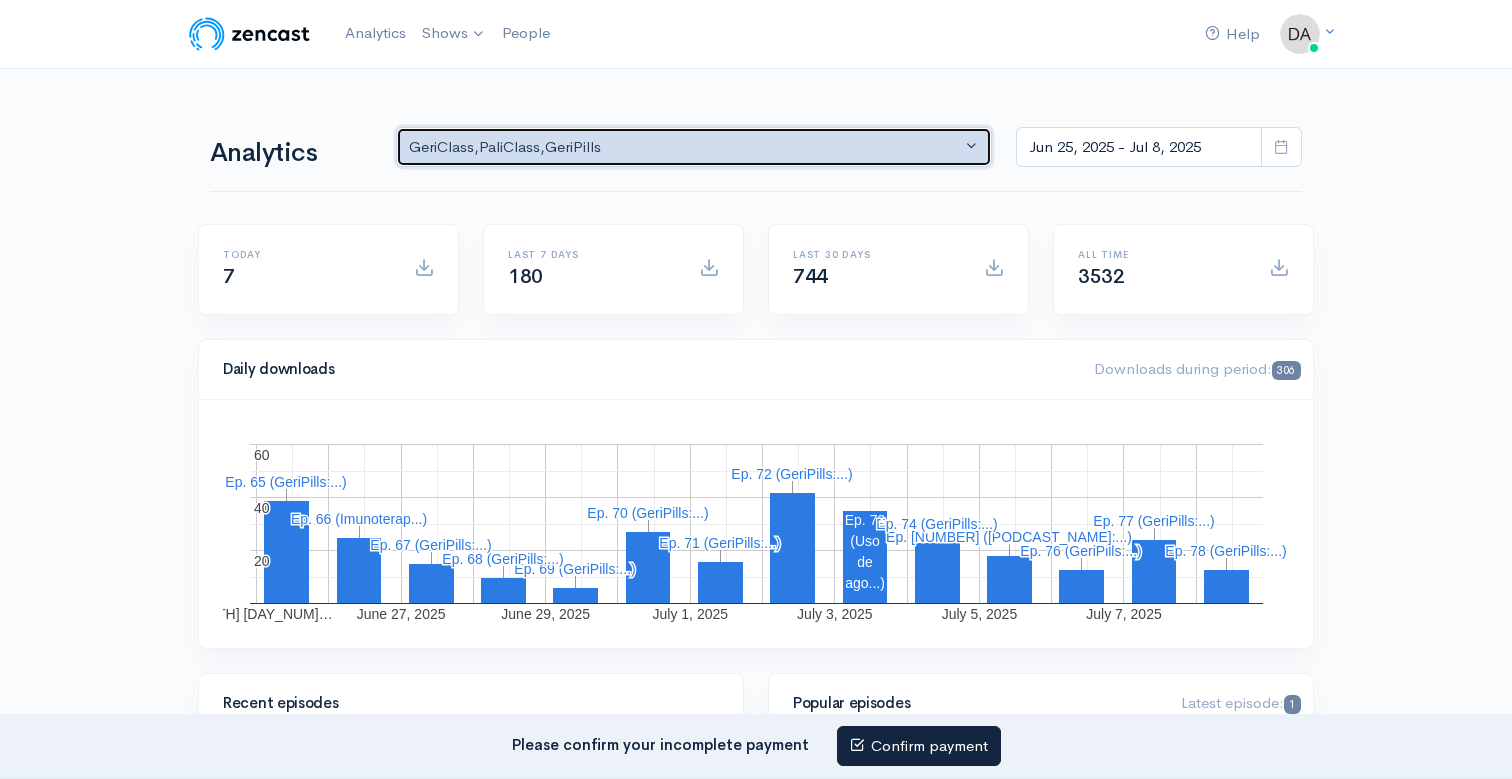 click on "GeriClass ,  PaliClass ,  GeriPills" at bounding box center [685, 147] 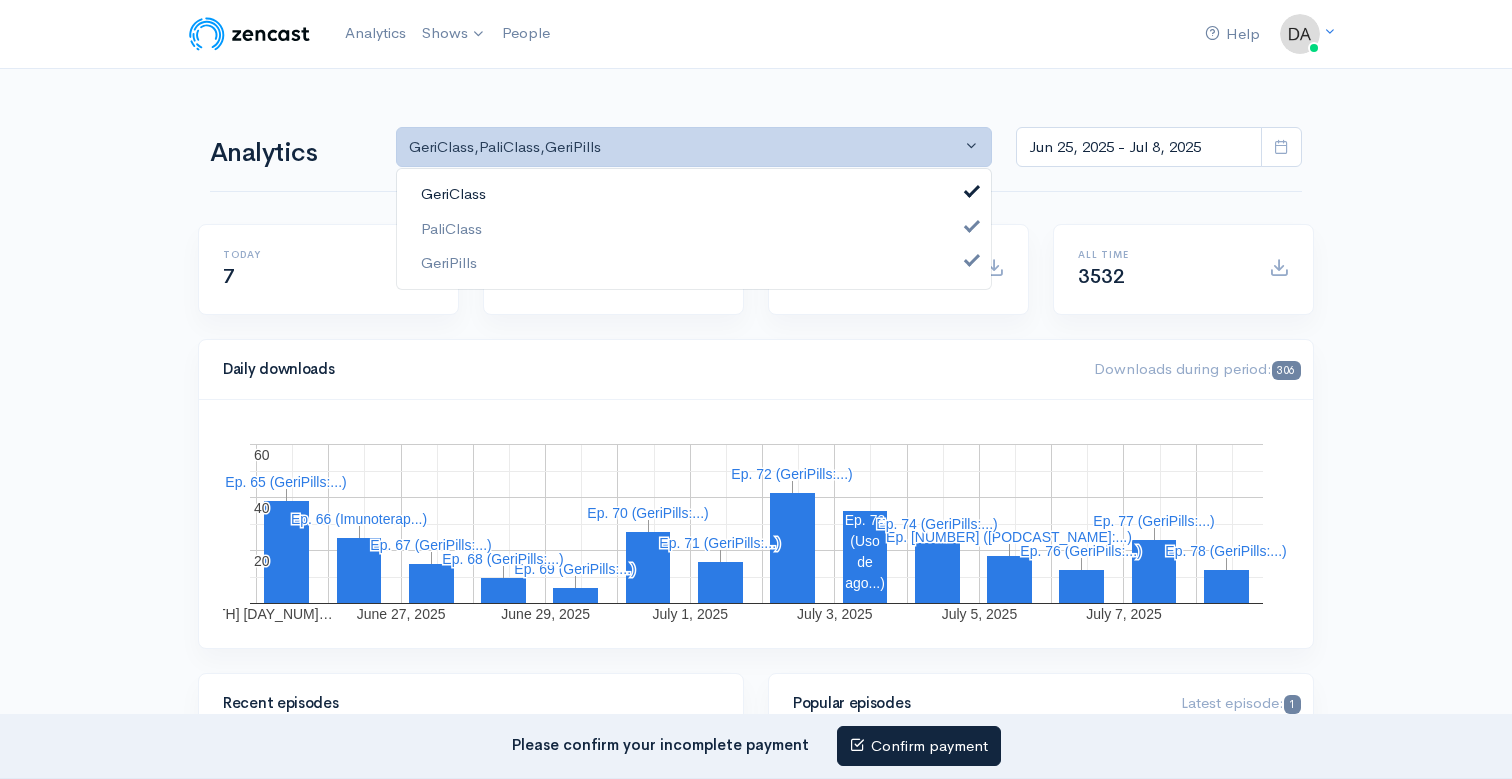 click on "GeriClass" at bounding box center [453, 194] 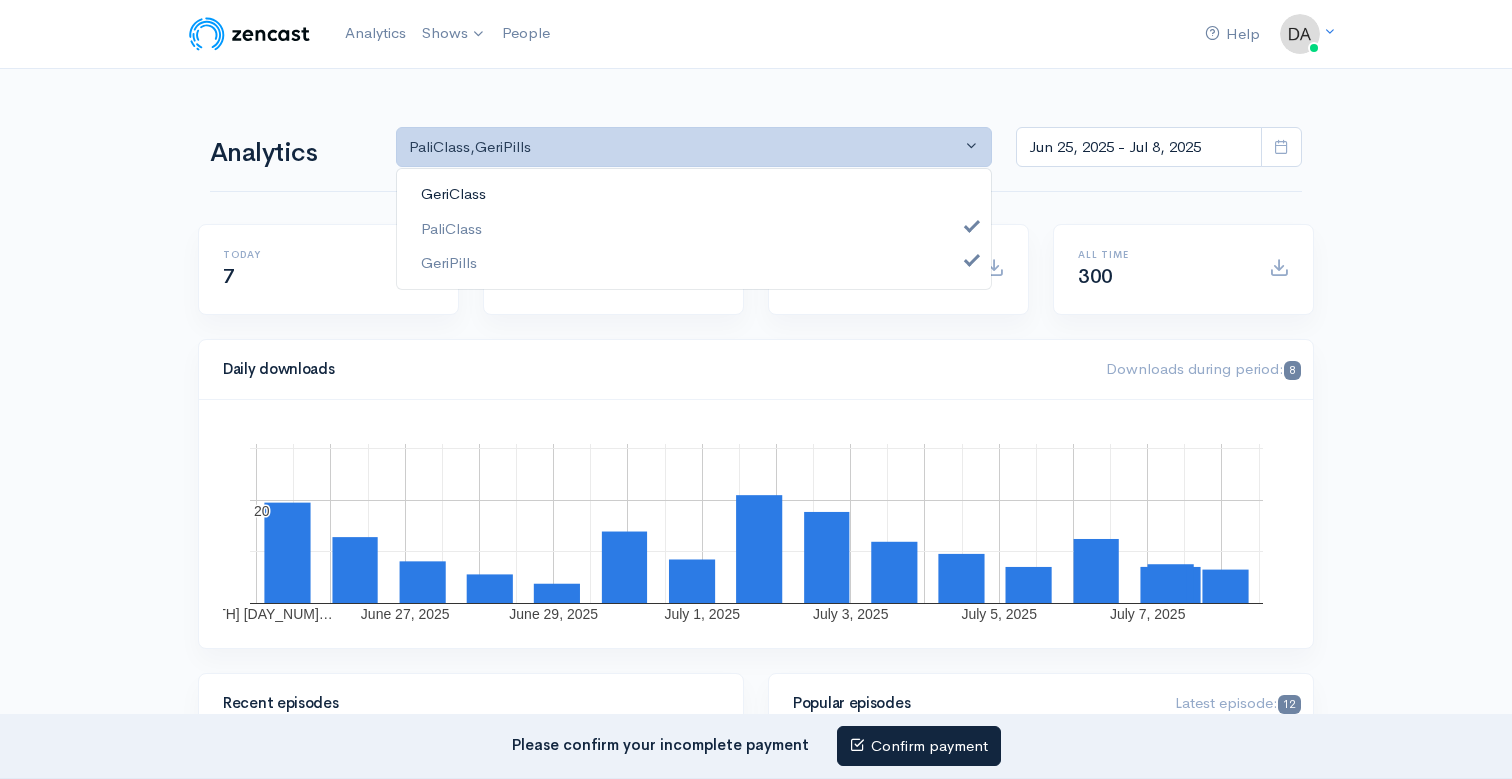 click on "GeriClass" at bounding box center [453, 194] 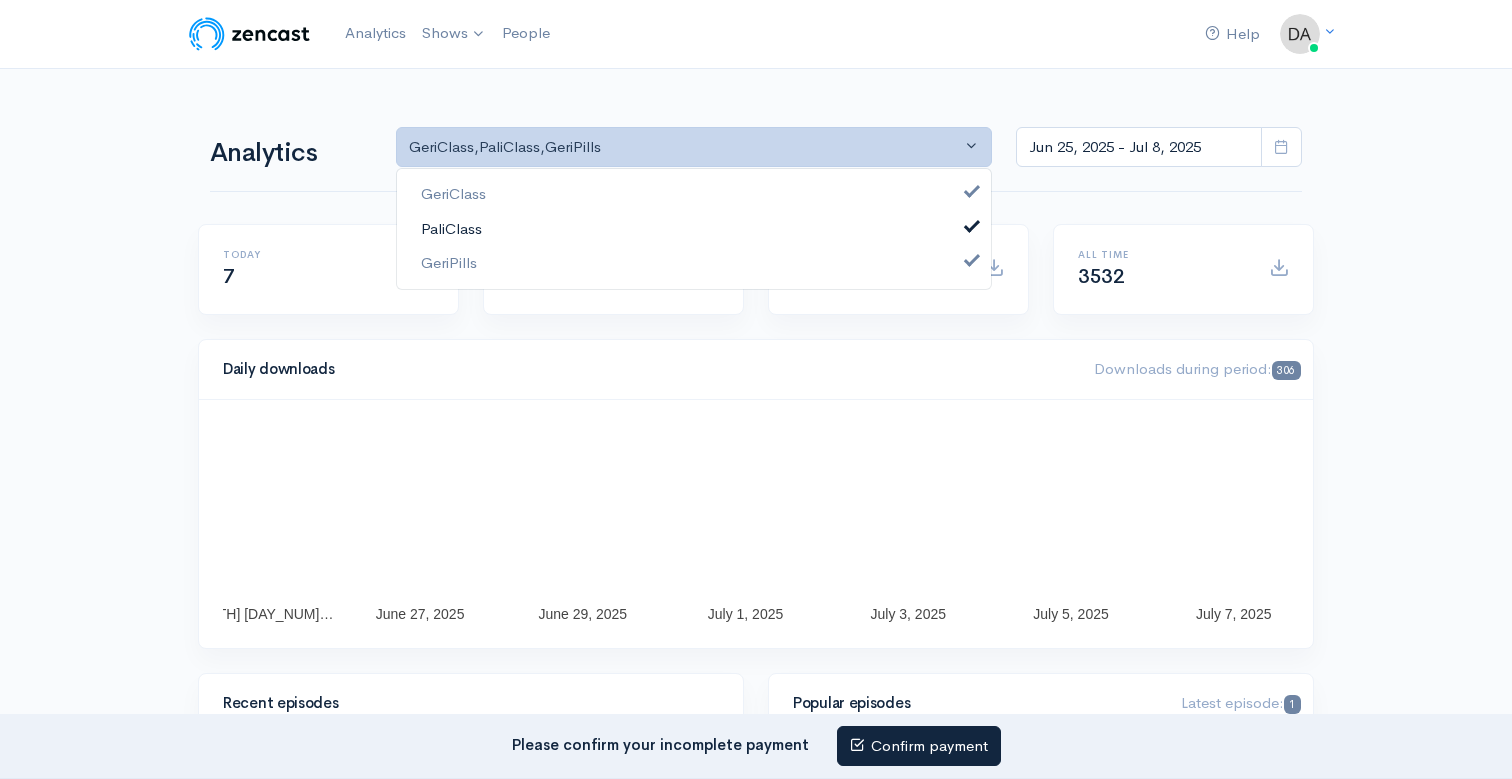 click on "PaliClass" at bounding box center [451, 228] 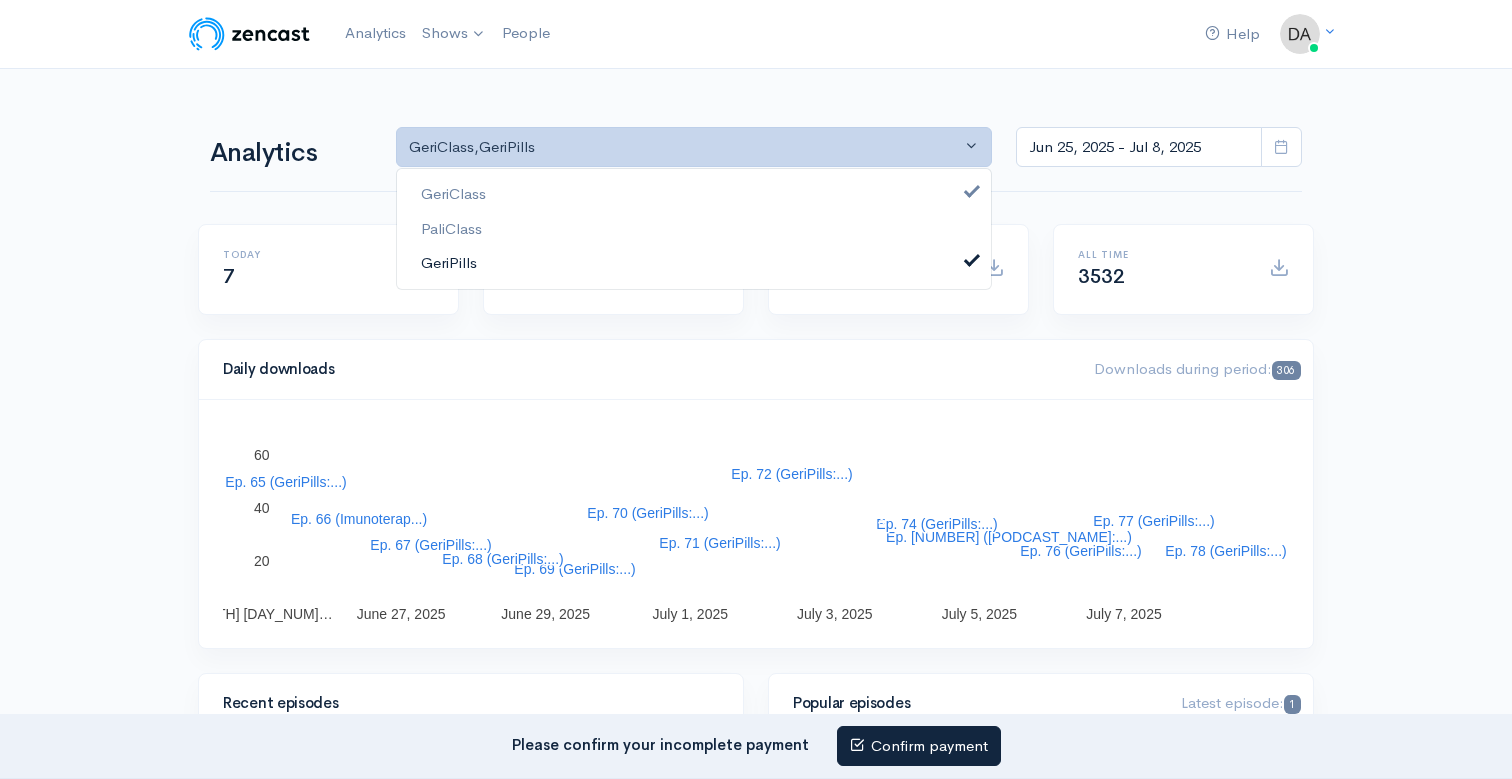 click on "GeriPills" at bounding box center [449, 263] 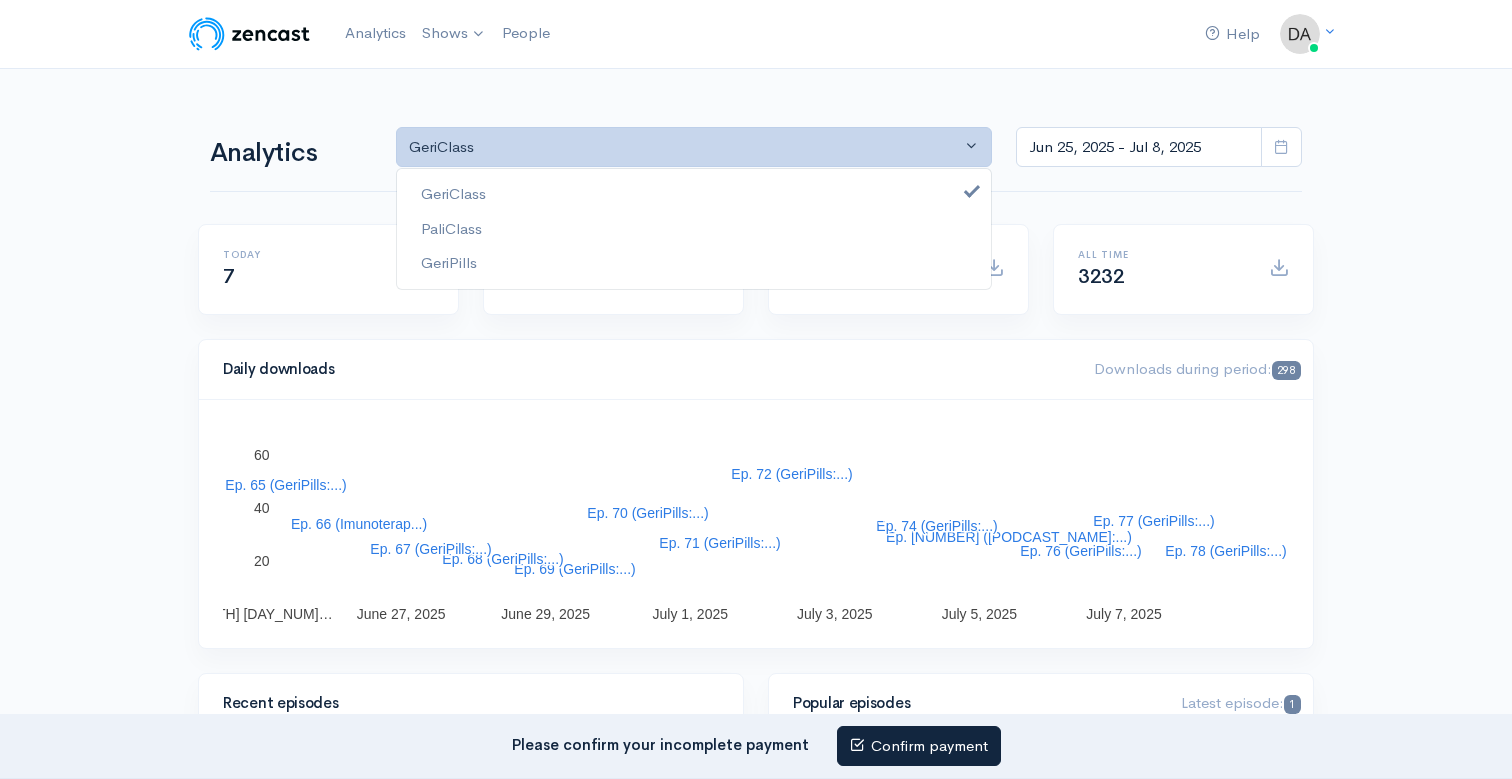click on "Daily downloads
Downloads during period:  298" at bounding box center (756, 370) 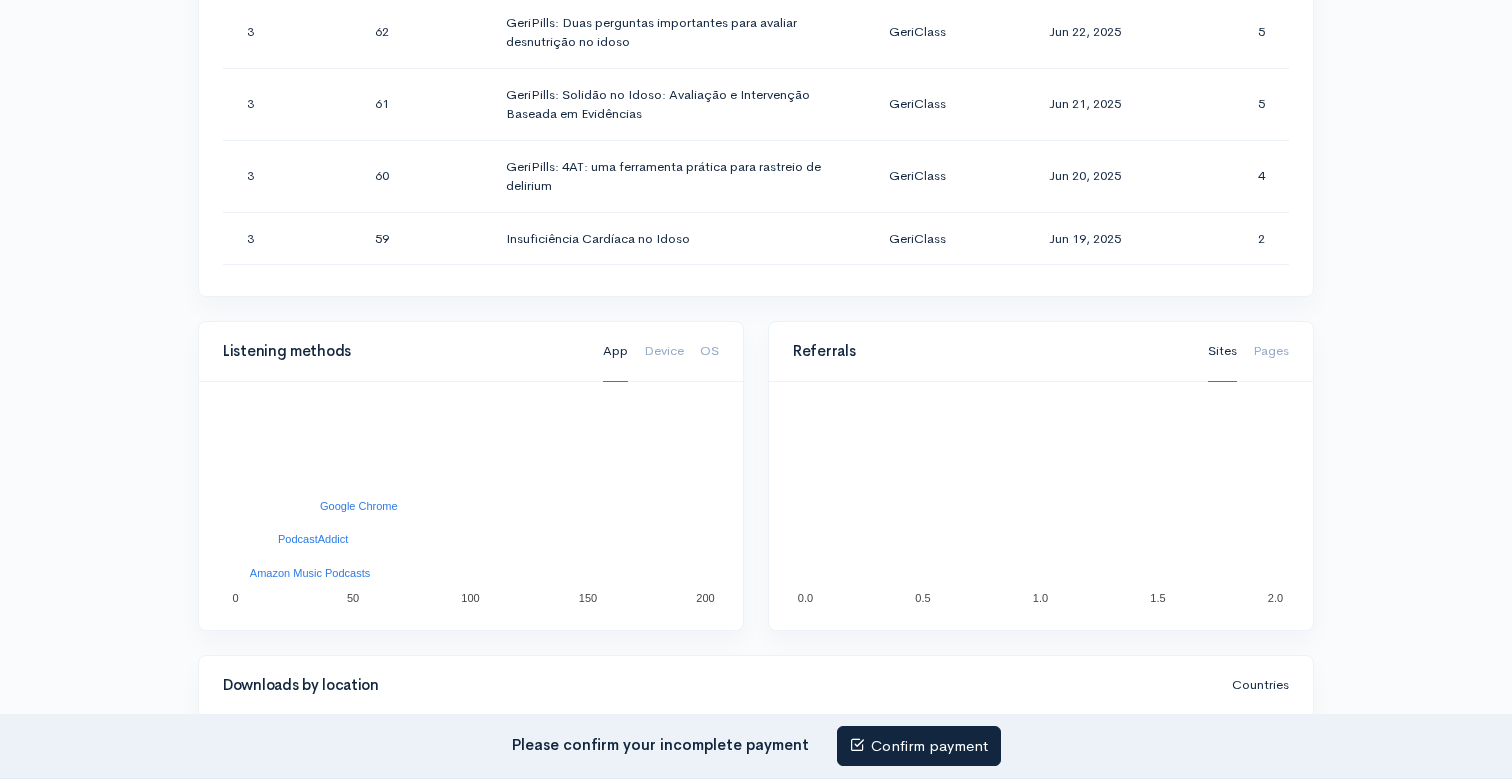 scroll, scrollTop: 1286, scrollLeft: 0, axis: vertical 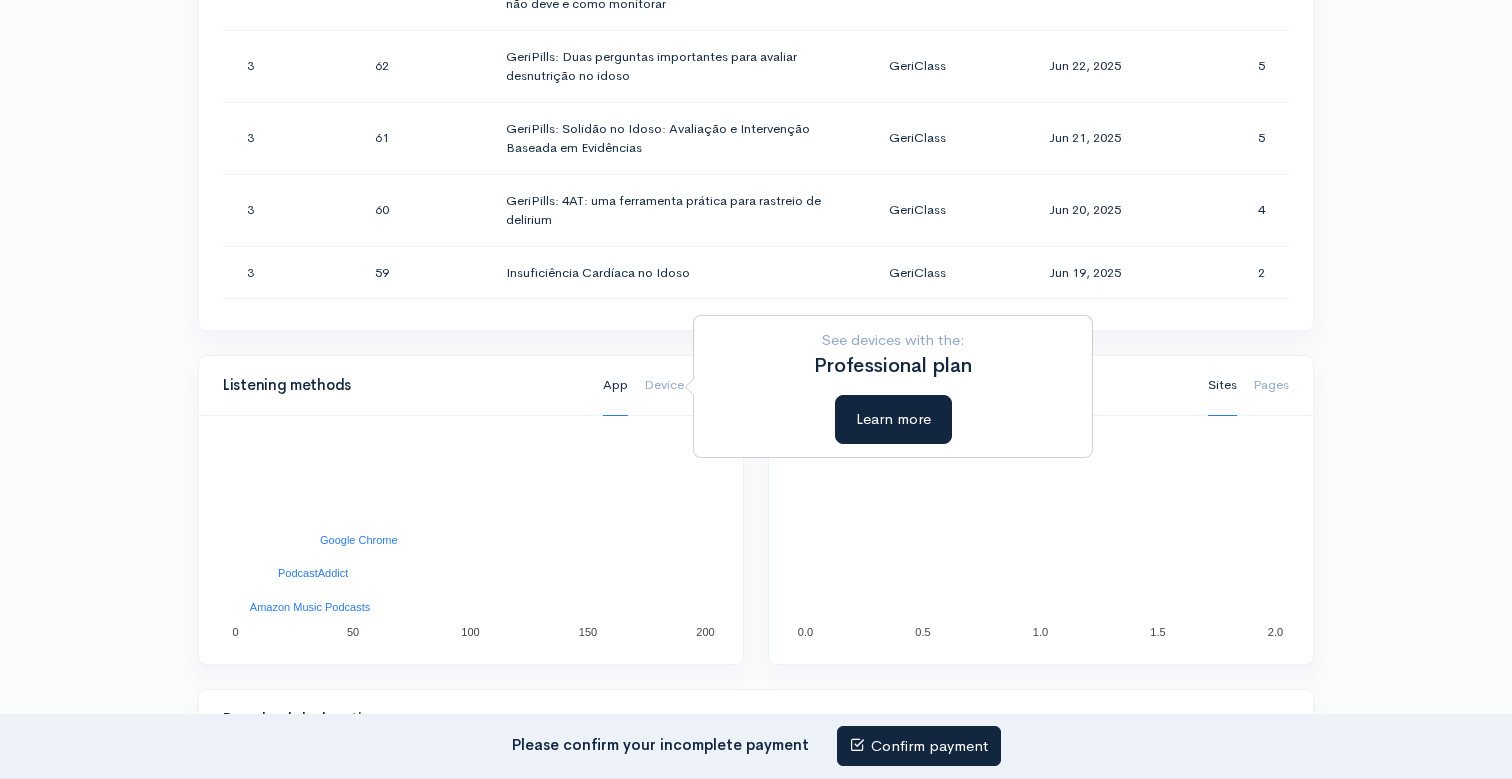 click on "Episodes breakdown
Season Number Episode Number Episode Title Podcast Title Publication Date Downloads 3 65 GeriPills: Urina com odor fétido é infecção? GeriClass Jun 25, 2025 21 3 64 GeriPills: Estenose de canal lombar: quando suspeitar? GeriClass Jun 24, 2025 12 3 63 GeriPills: Donanemabe aprovado: quem pode usar, quem não deve e como monitorar GeriClass Jun 23, 2025 4 3 62 GeriPills: Duas perguntas importantes para avaliar desnutrição no idoso GeriClass Jun 22, 2025 5 3 61 GeriPills: Solidão no Idoso: Avaliação e Intervenção Baseada em Evidências GeriClass Jun 21, 2025 5 3 60 GeriPills: 4AT: uma ferramenta prática para rastreio de delirium GeriClass Jun 20, 2025 4 3 59 Insuficiência Cardíaca no Idoso GeriClass Jun 19, 2025 2 3 3 GeriPills: Donanemab é aprovado pela Anvisa GeriClass Apr 23, 2025 2 2 4 Demência com Corpos de Lewy GeriClass Nov 16, 2023 3 3 56 GeriPills: Osteoporose de muito alto risco: o que é? GeriClass Jun 16, 2025 3 3 66 18 3 22" at bounding box center (756, 38) 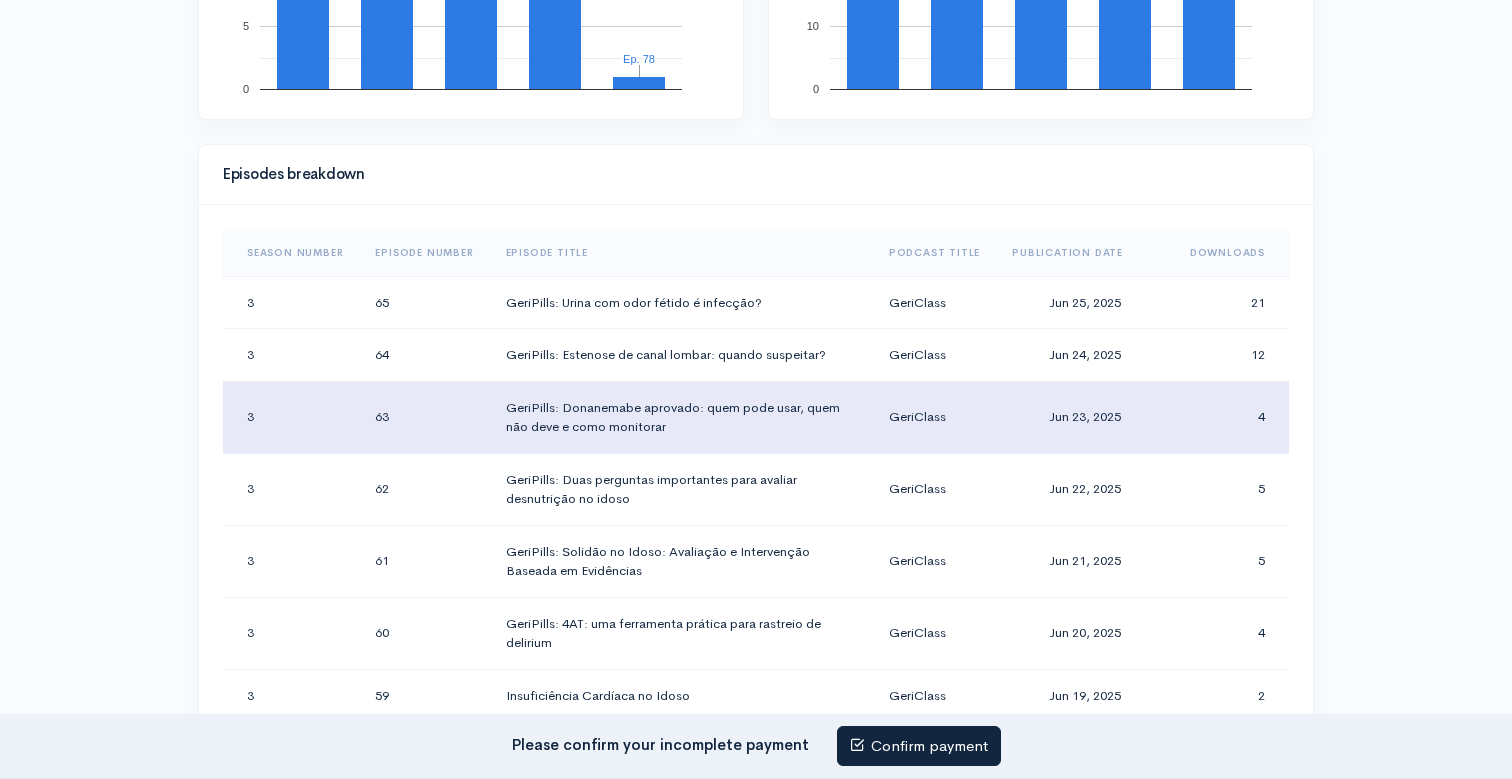 scroll, scrollTop: 827, scrollLeft: 0, axis: vertical 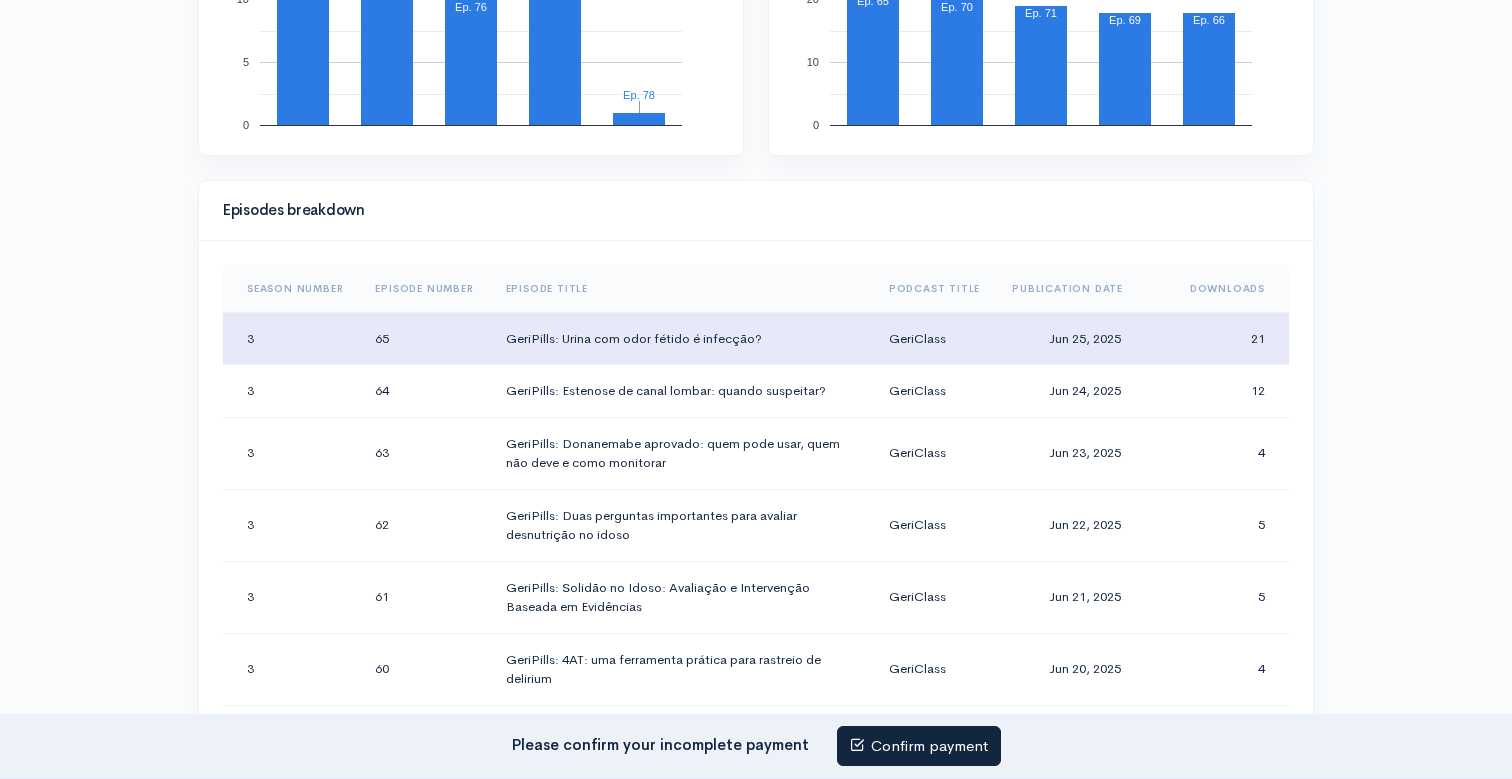 click on "GeriPills: Urina com odor fétido é infecção?" at bounding box center (681, 338) 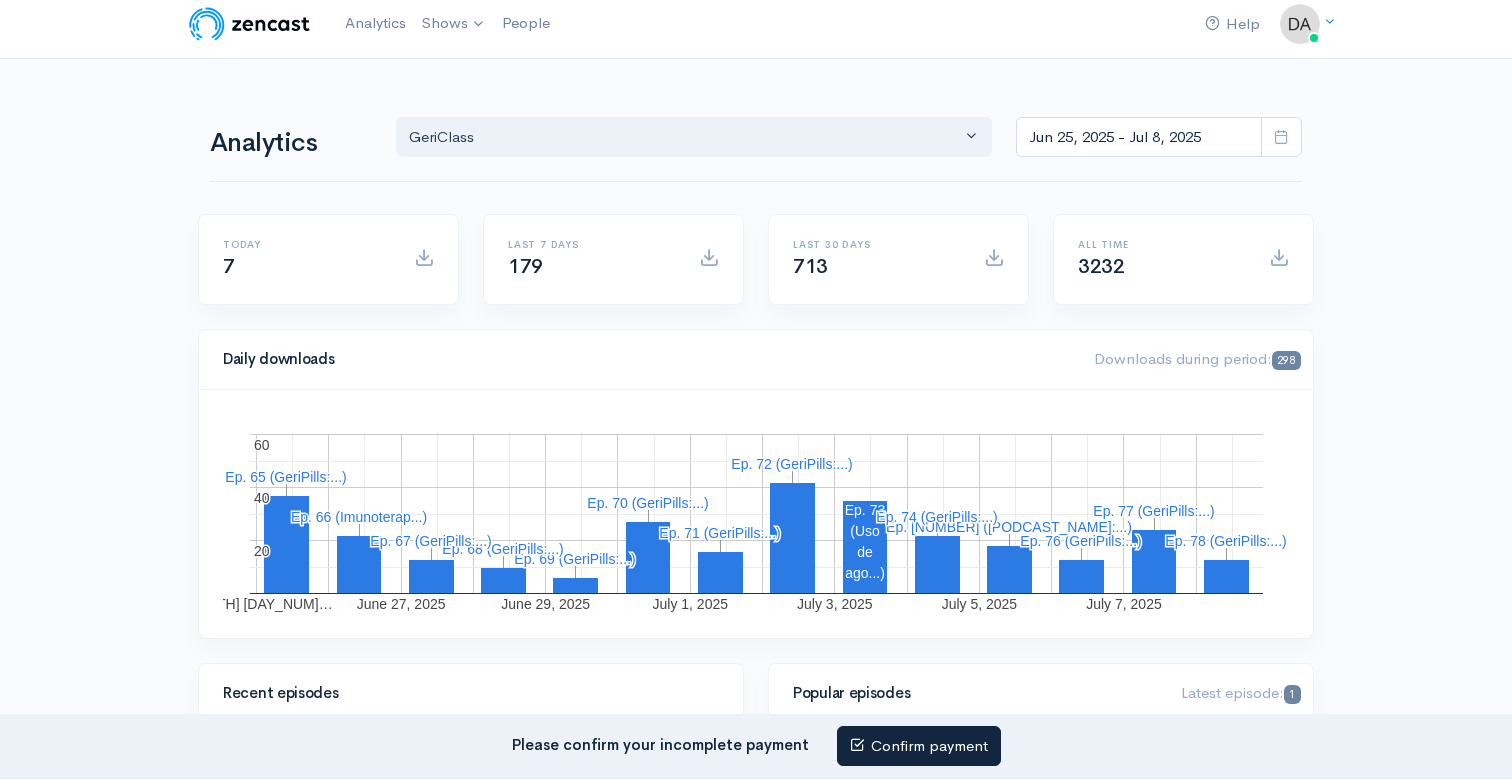 scroll, scrollTop: 0, scrollLeft: 0, axis: both 